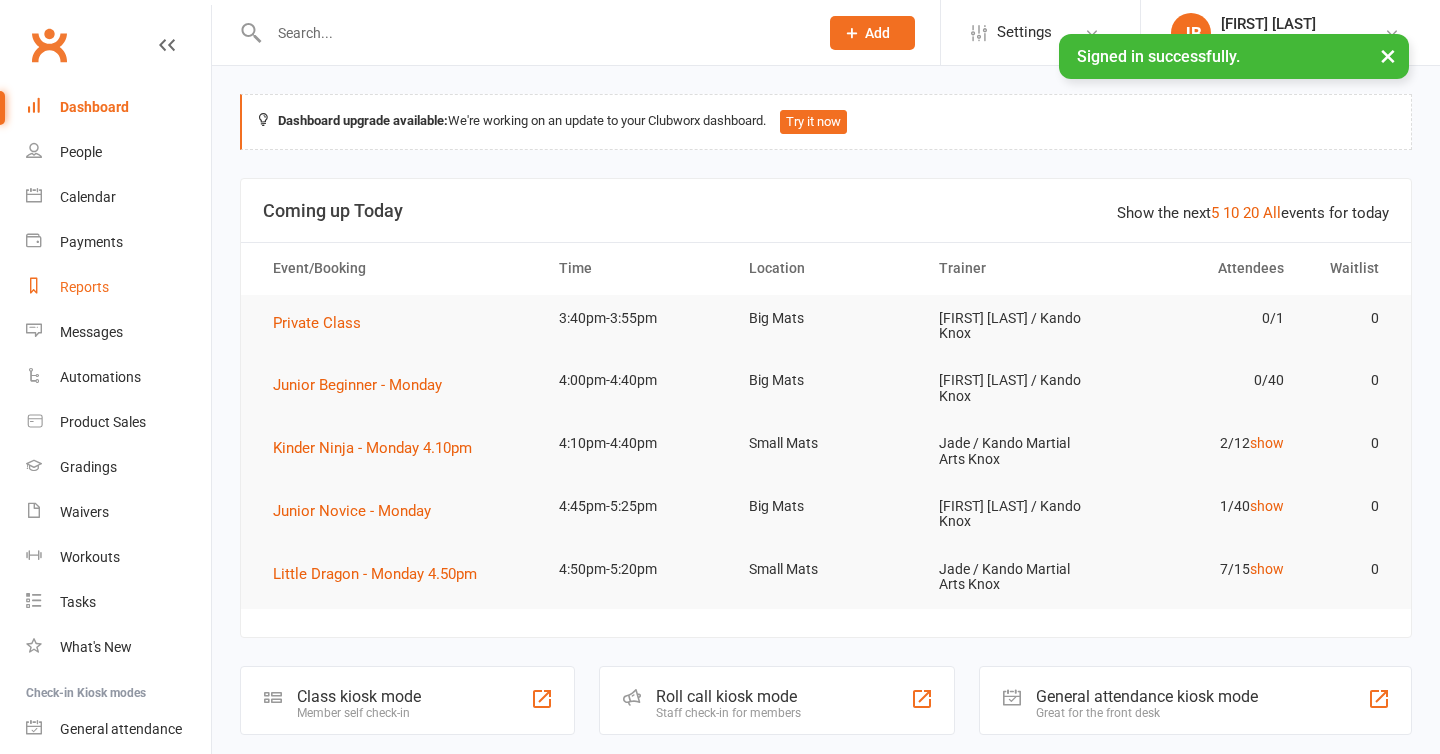 scroll, scrollTop: 0, scrollLeft: 0, axis: both 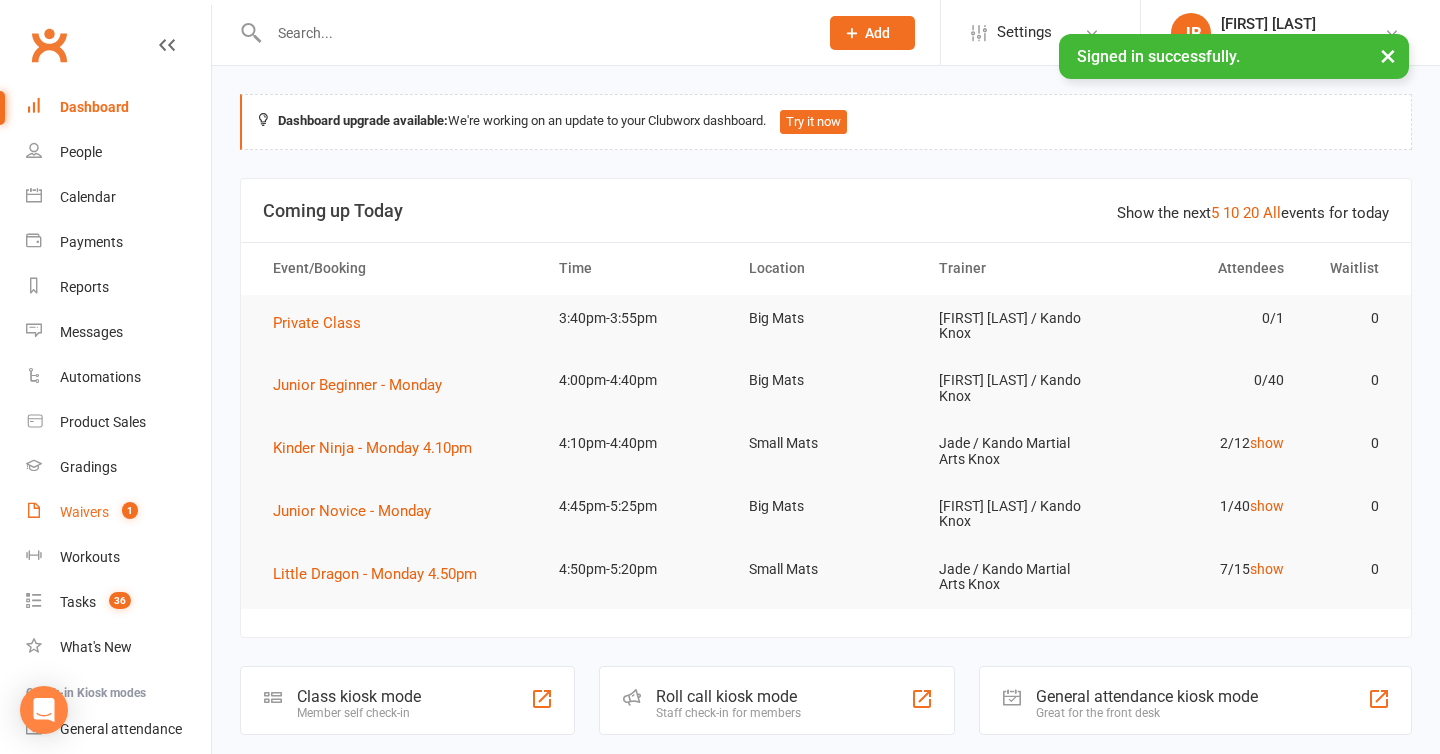 click on "Waivers" at bounding box center [84, 512] 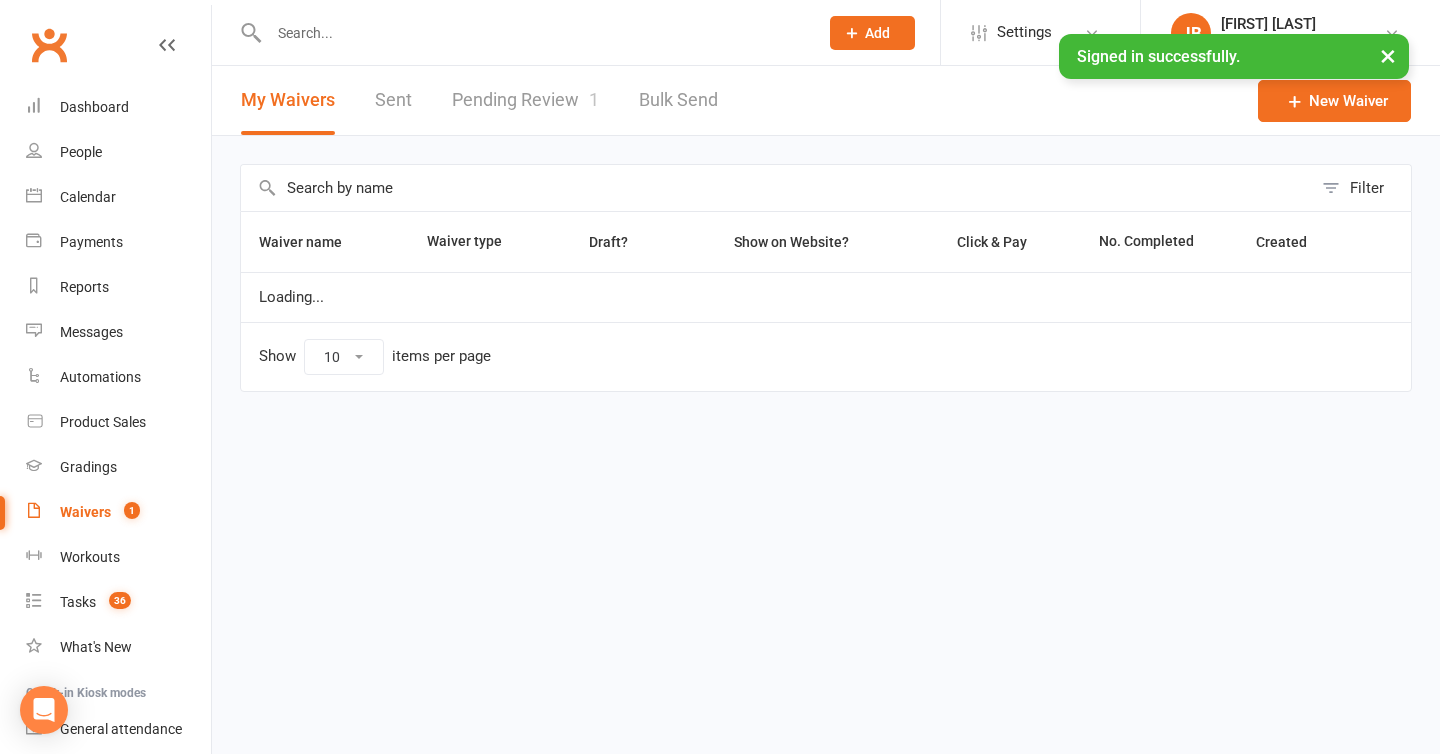 select on "100" 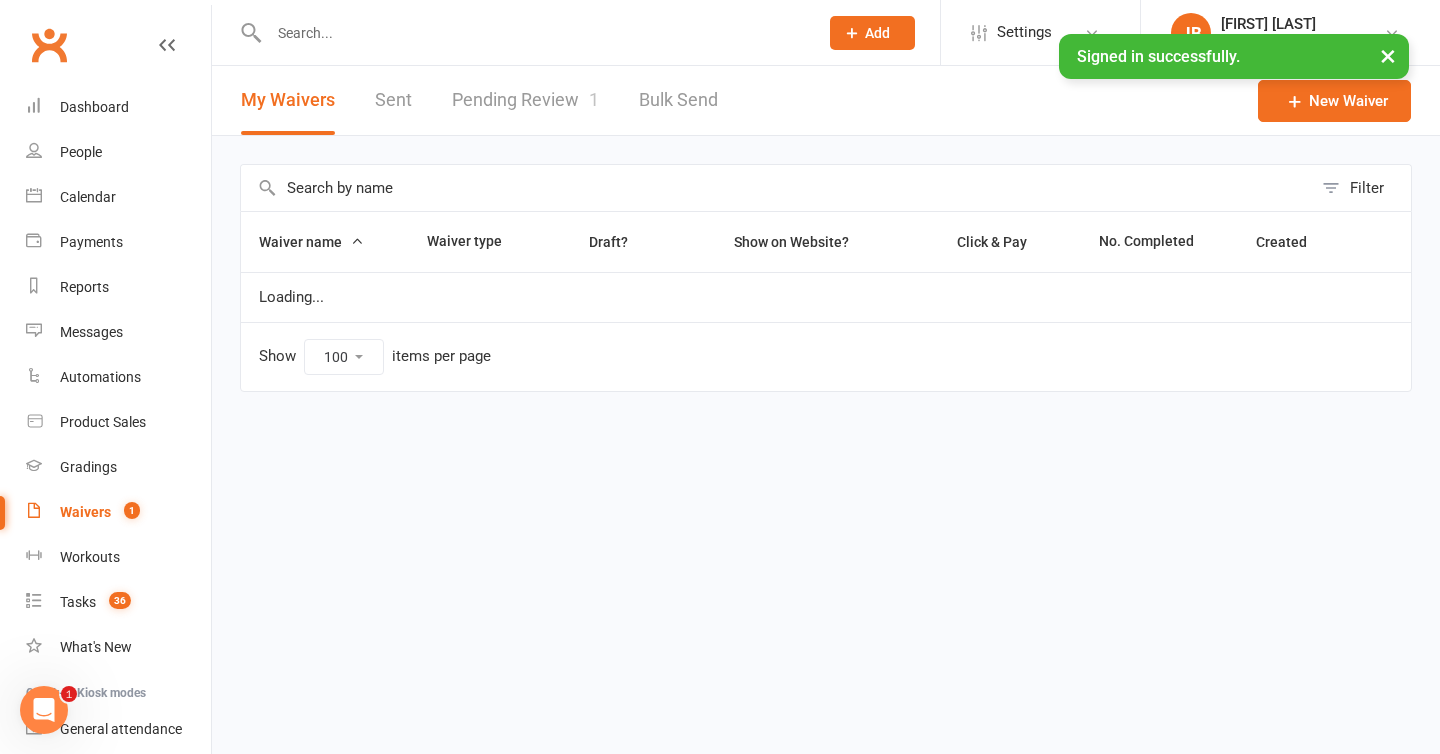 scroll, scrollTop: 0, scrollLeft: 0, axis: both 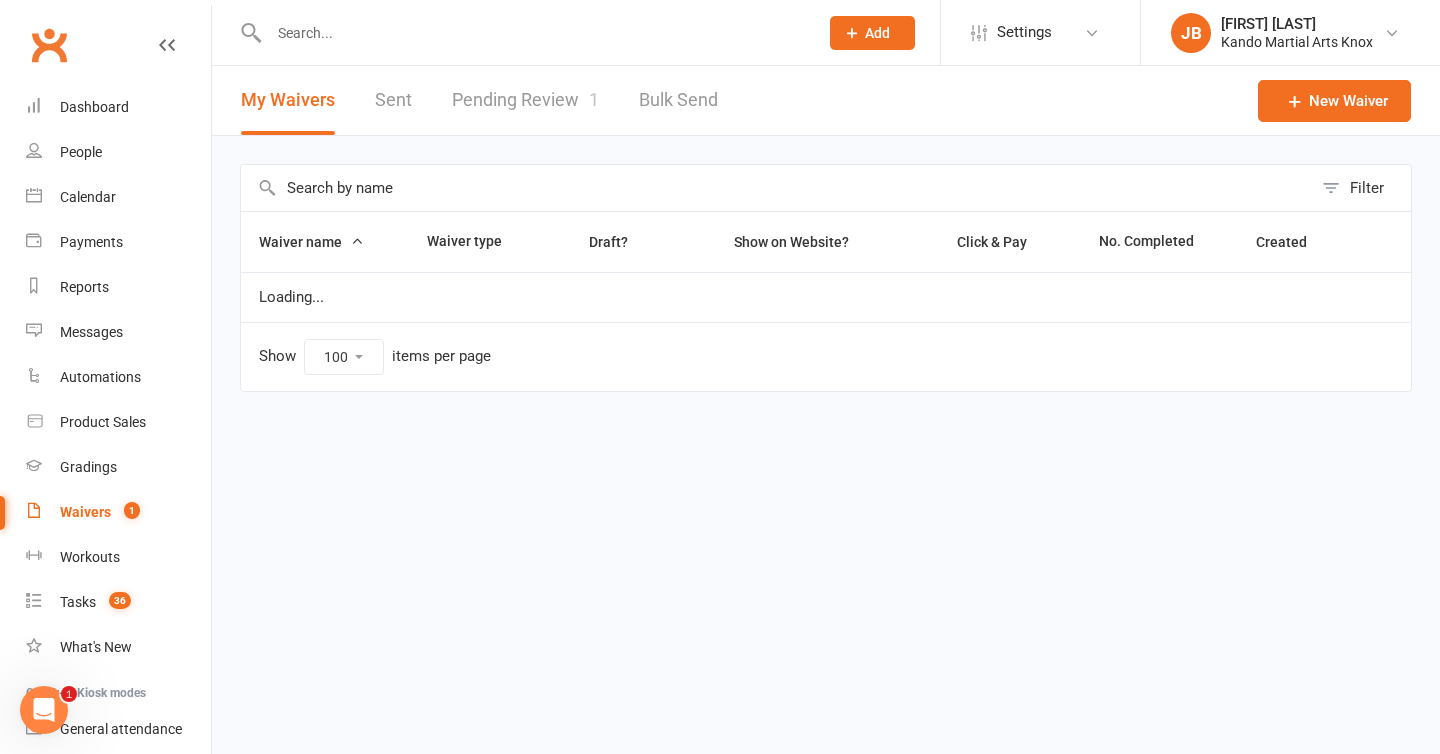 click at bounding box center [776, 188] 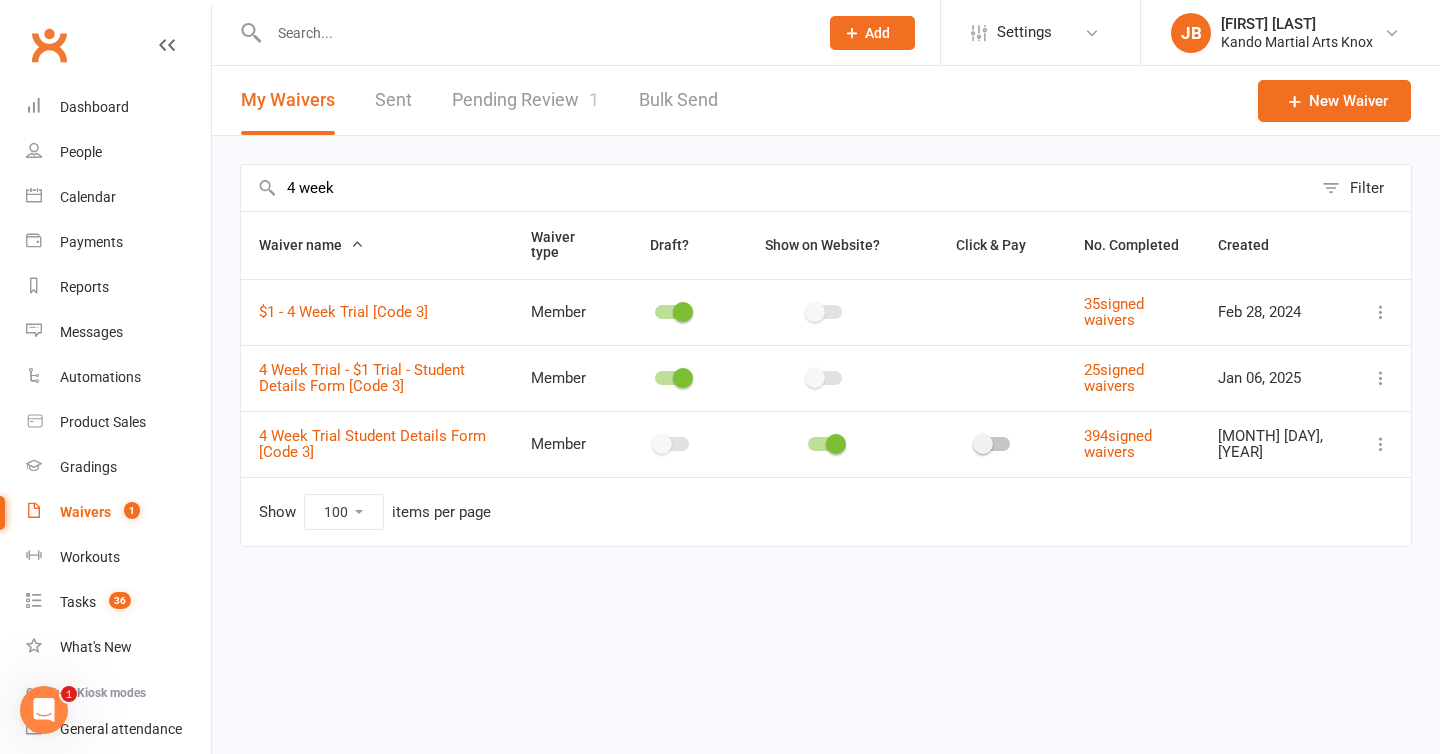 type on "4 week" 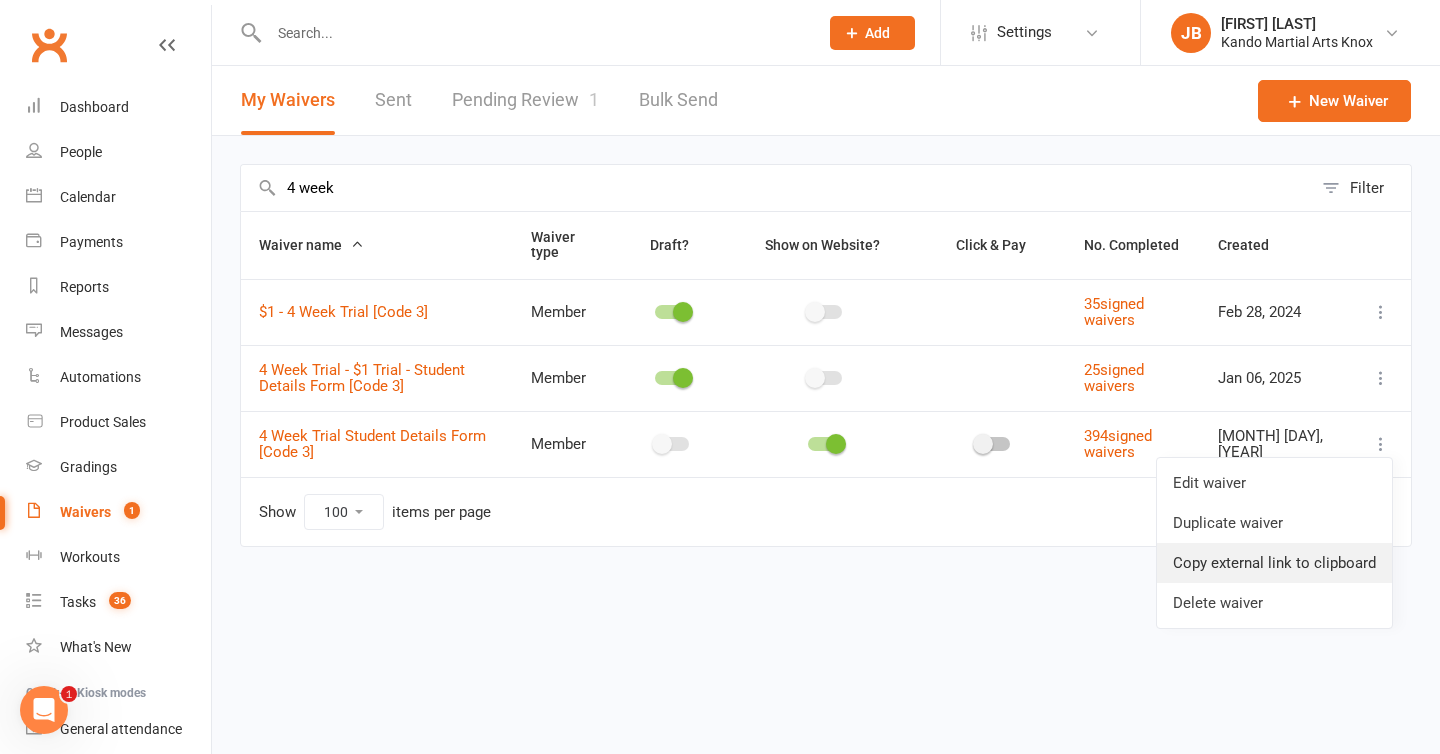 click on "Copy external link to clipboard" at bounding box center [1274, 563] 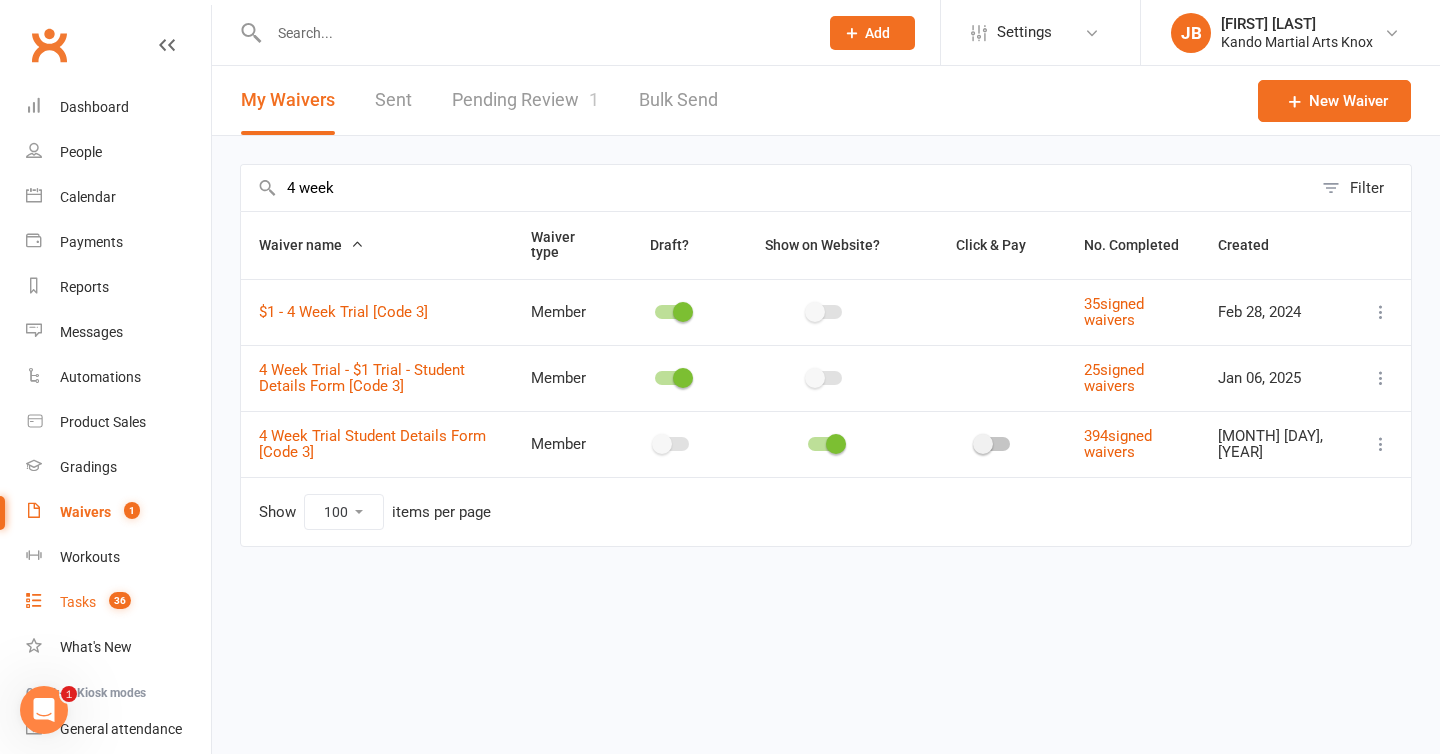 click on "Tasks" at bounding box center (78, 602) 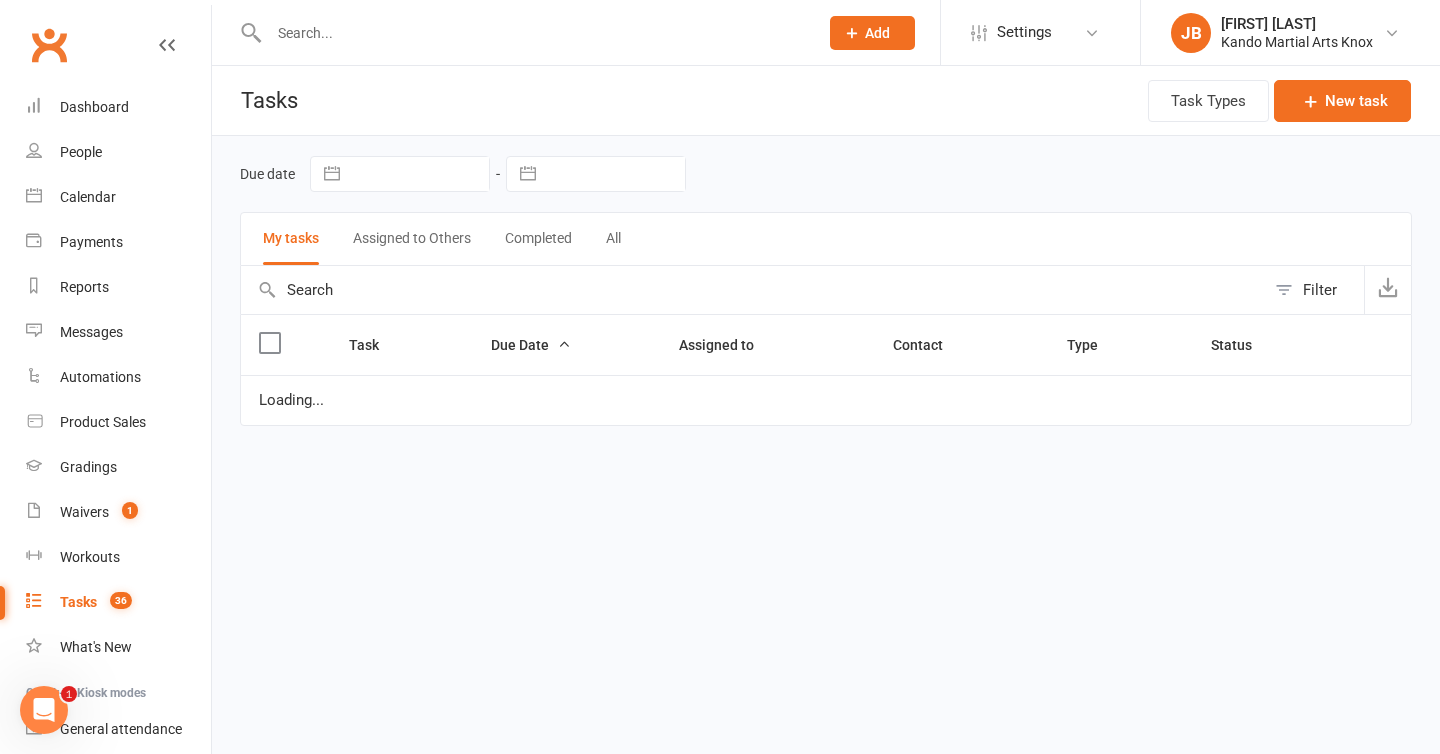 select on "started" 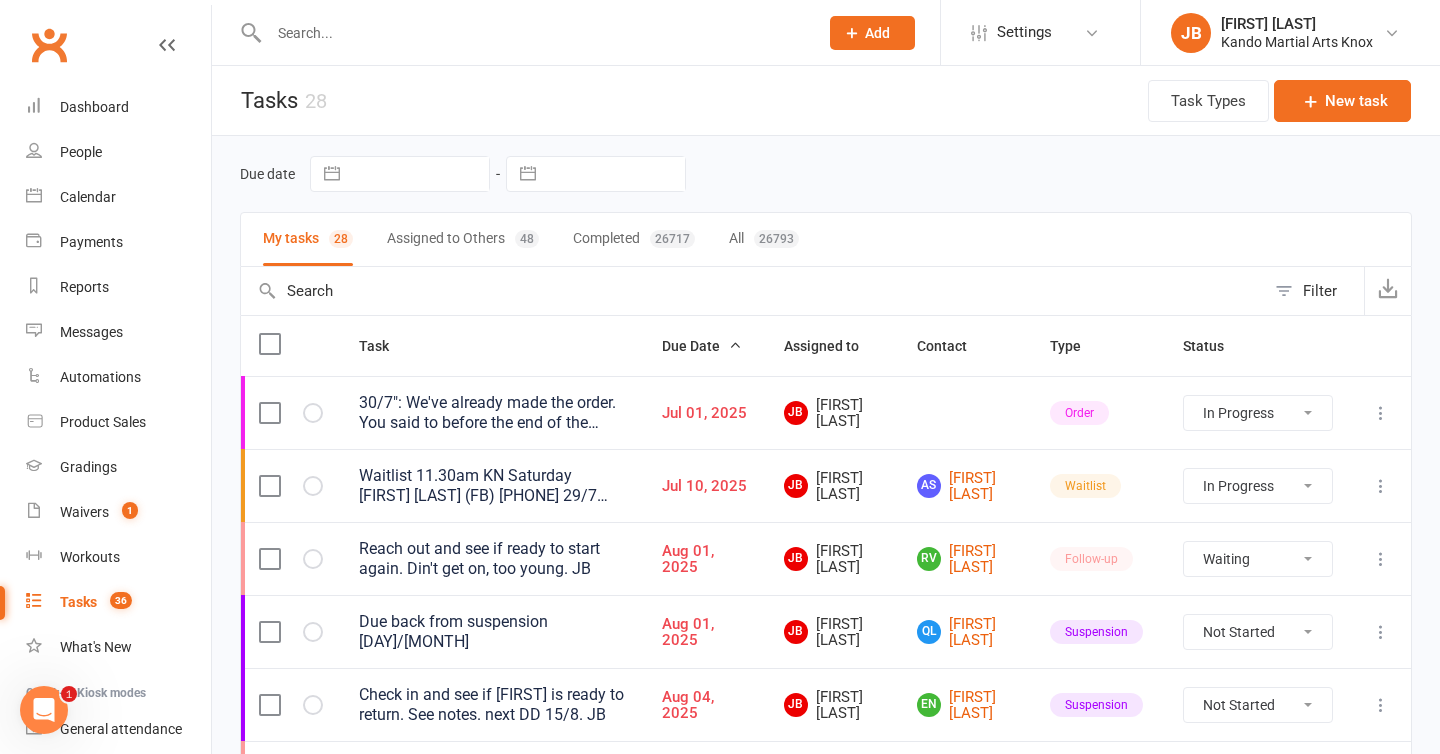 click on "All 26793" at bounding box center [764, 239] 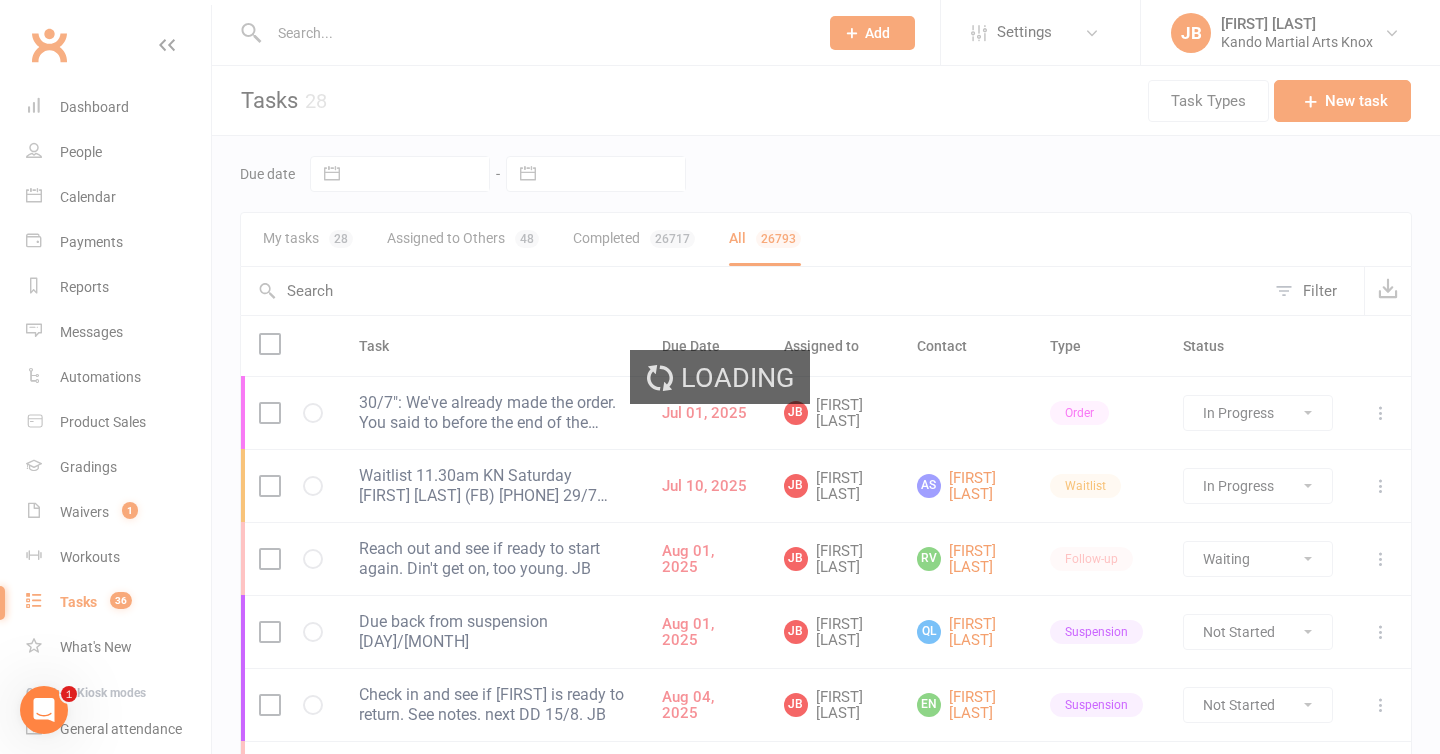 select on "started" 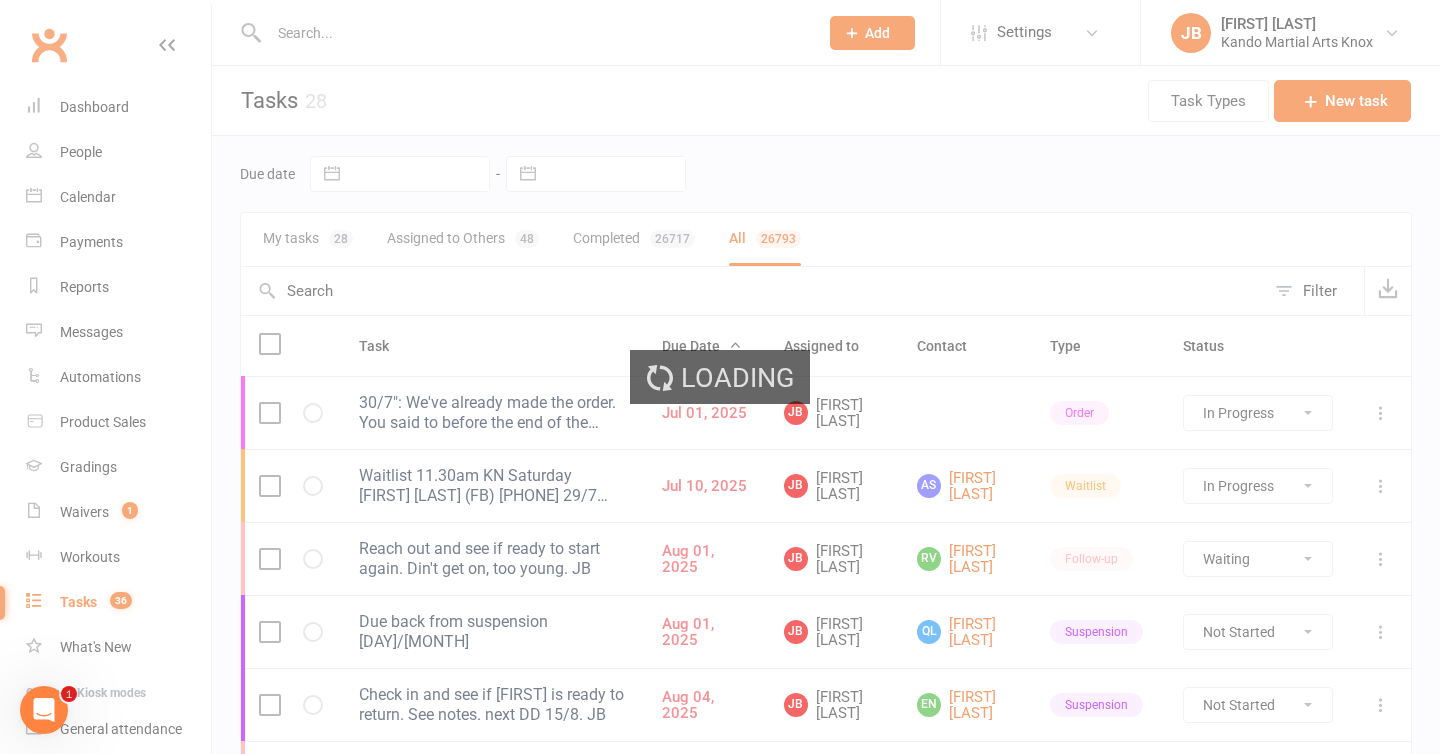 select on "started" 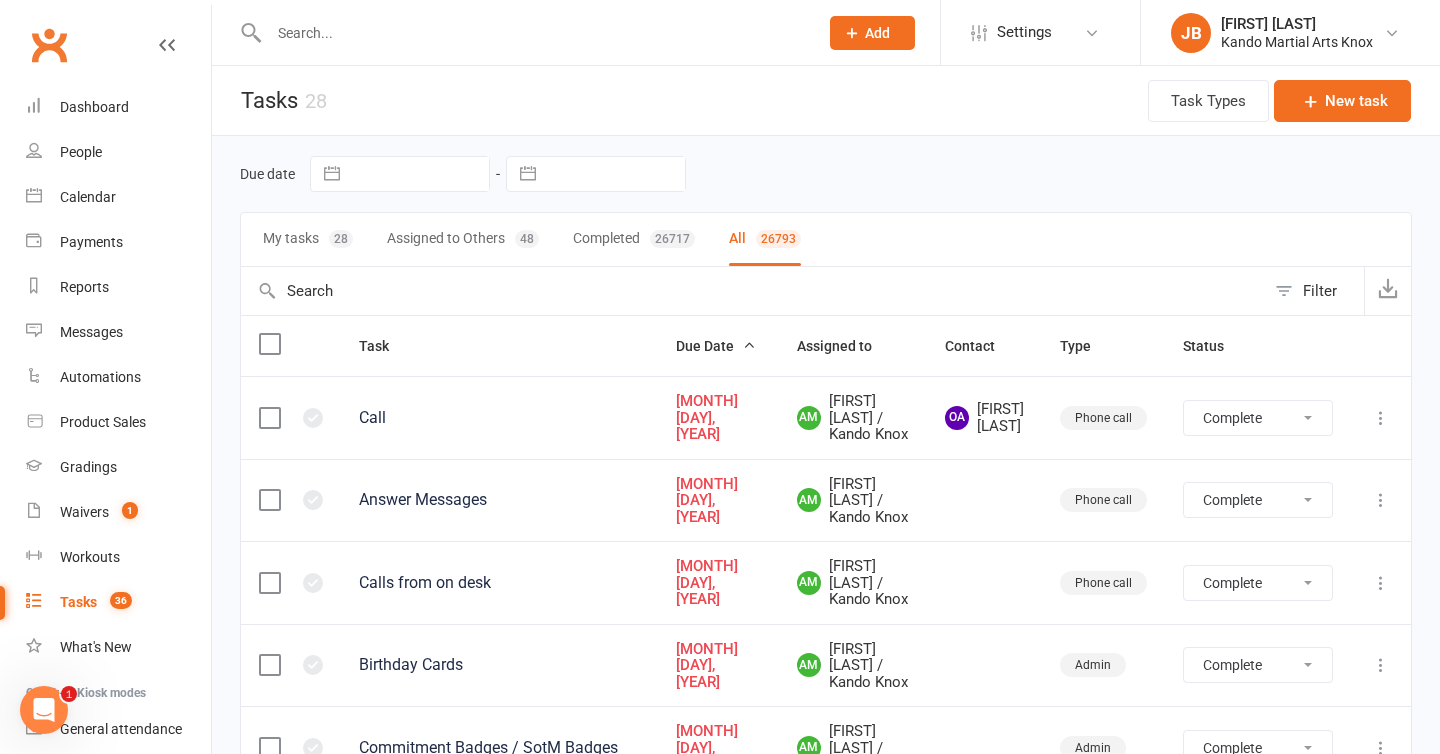 select on "finished" 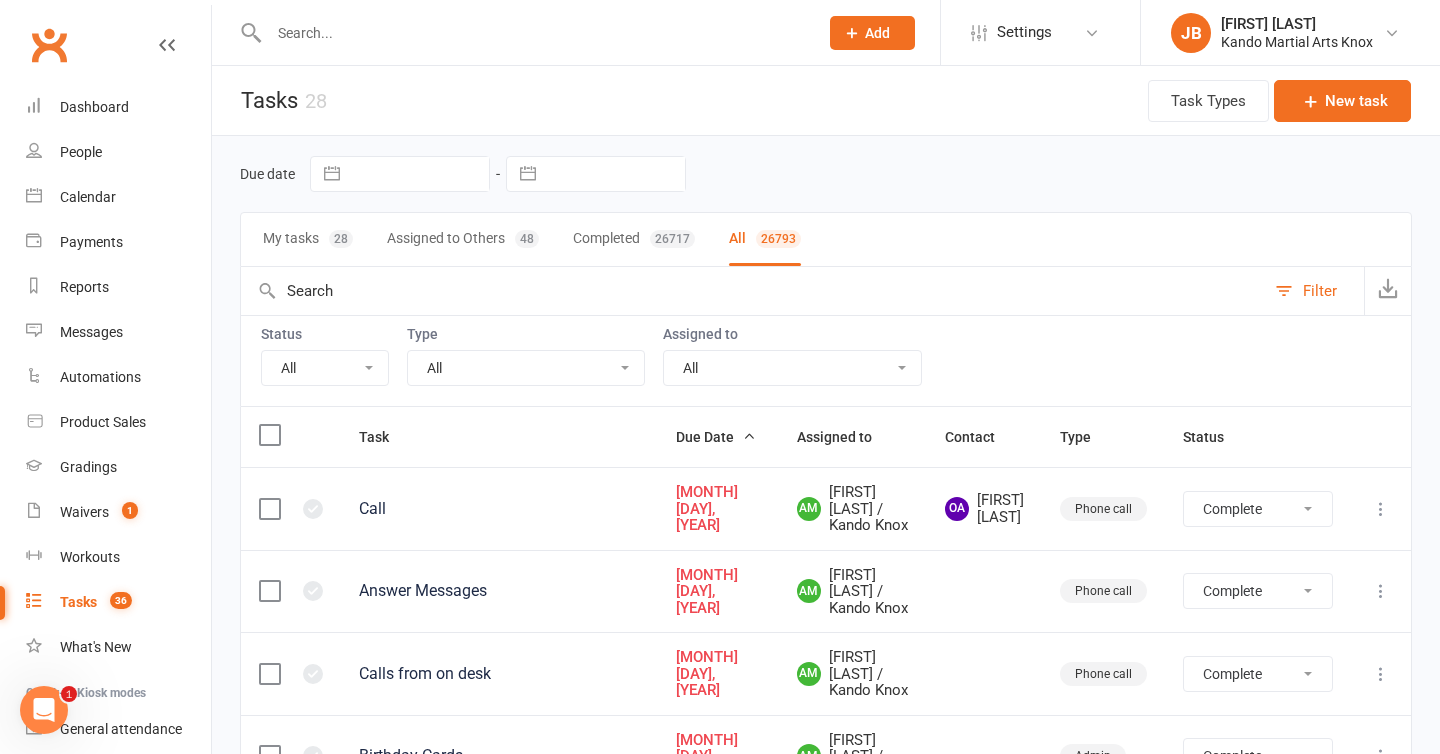 click on "All Incomplete Not Started In Progress Waiting Complete" at bounding box center (325, 368) 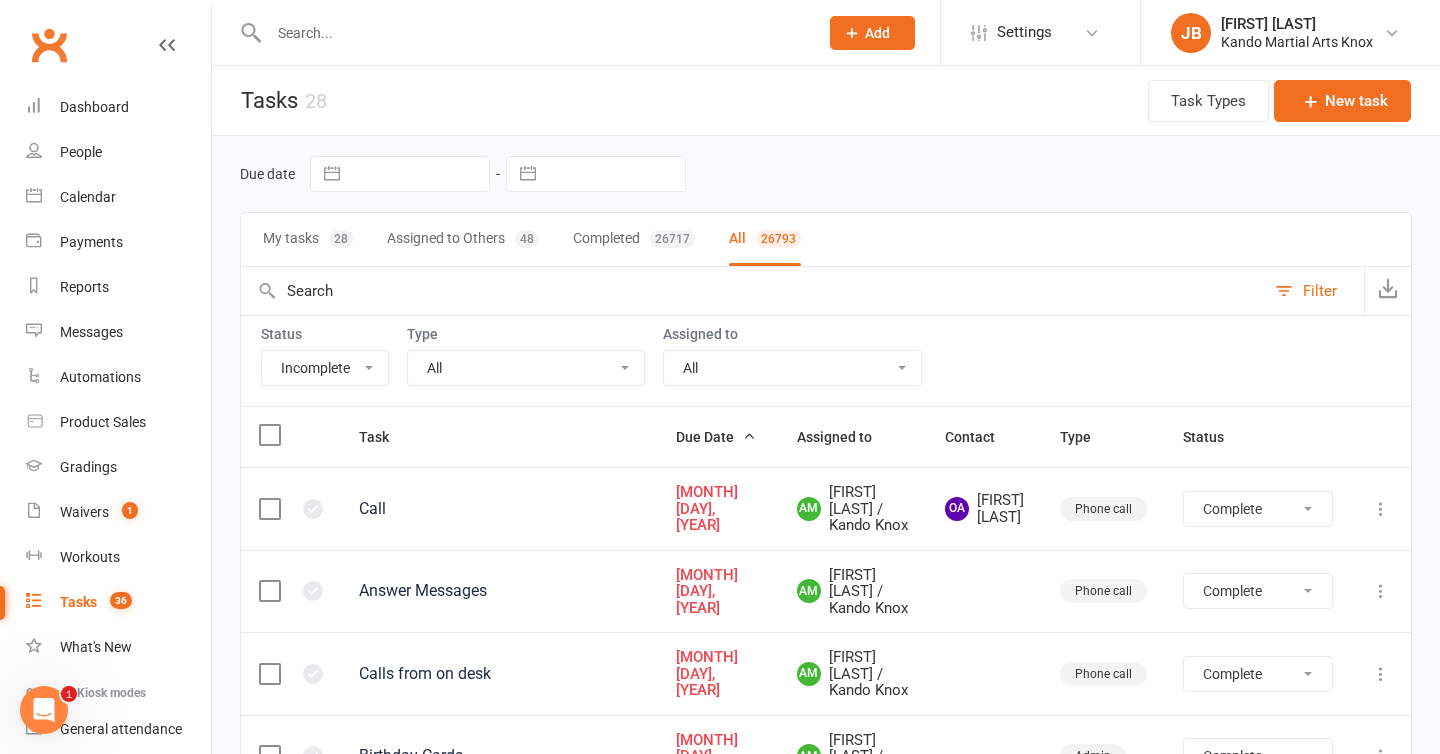 select on "finished" 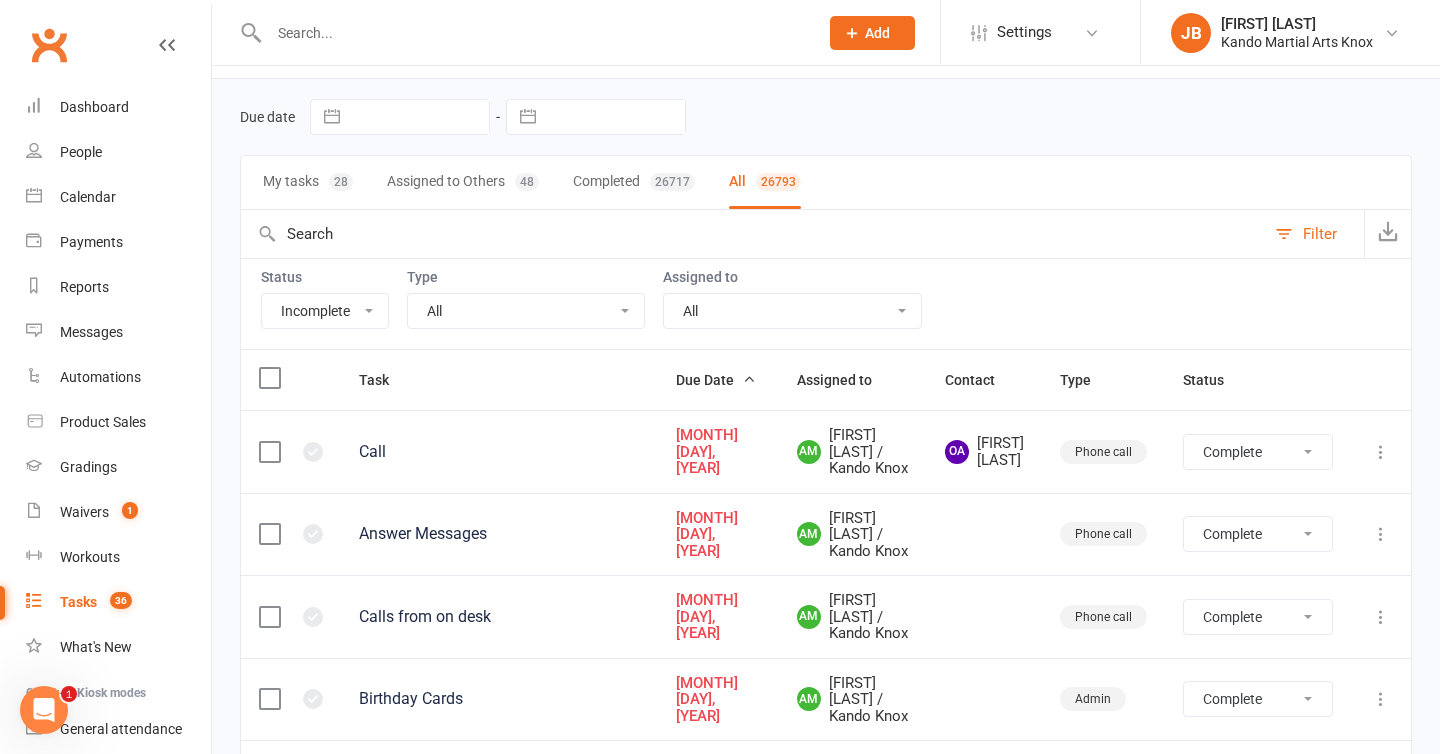 select on "started" 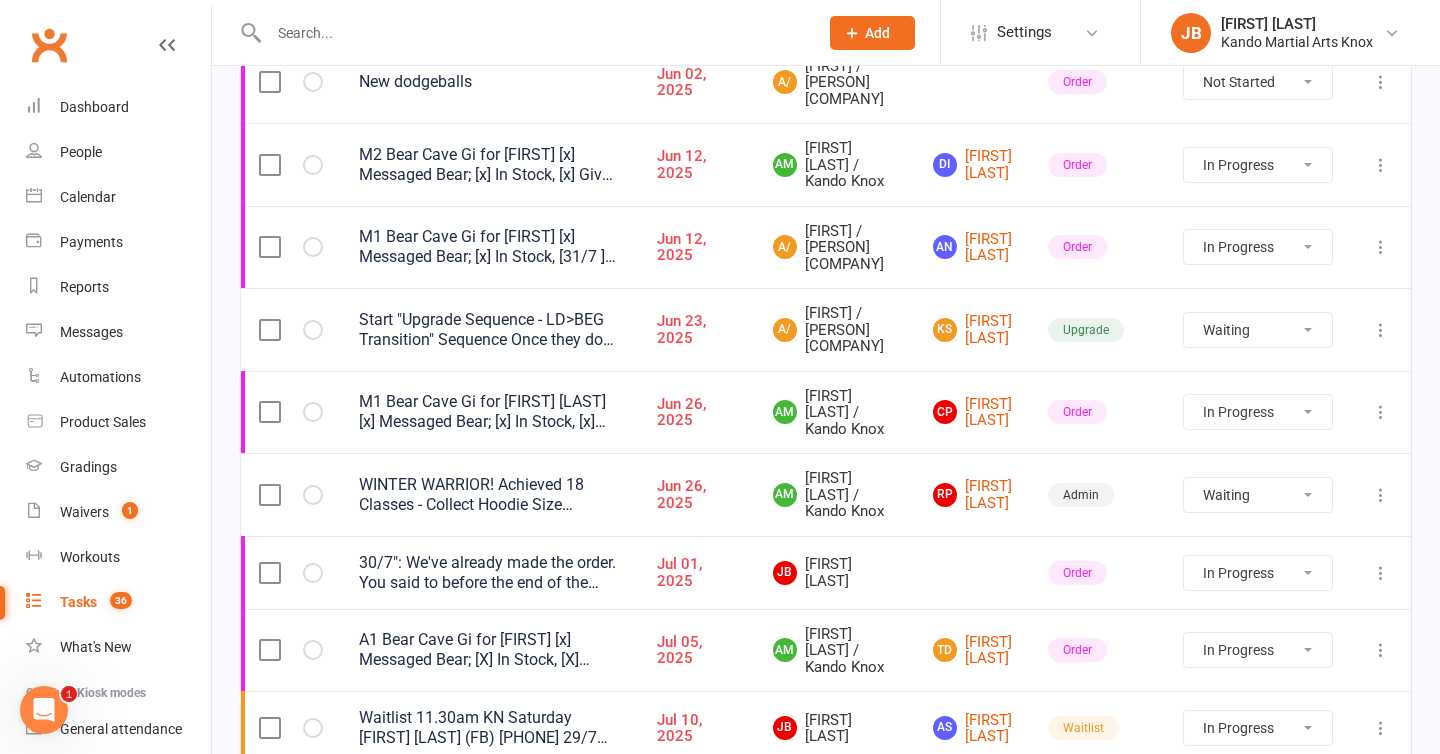 scroll, scrollTop: 0, scrollLeft: 0, axis: both 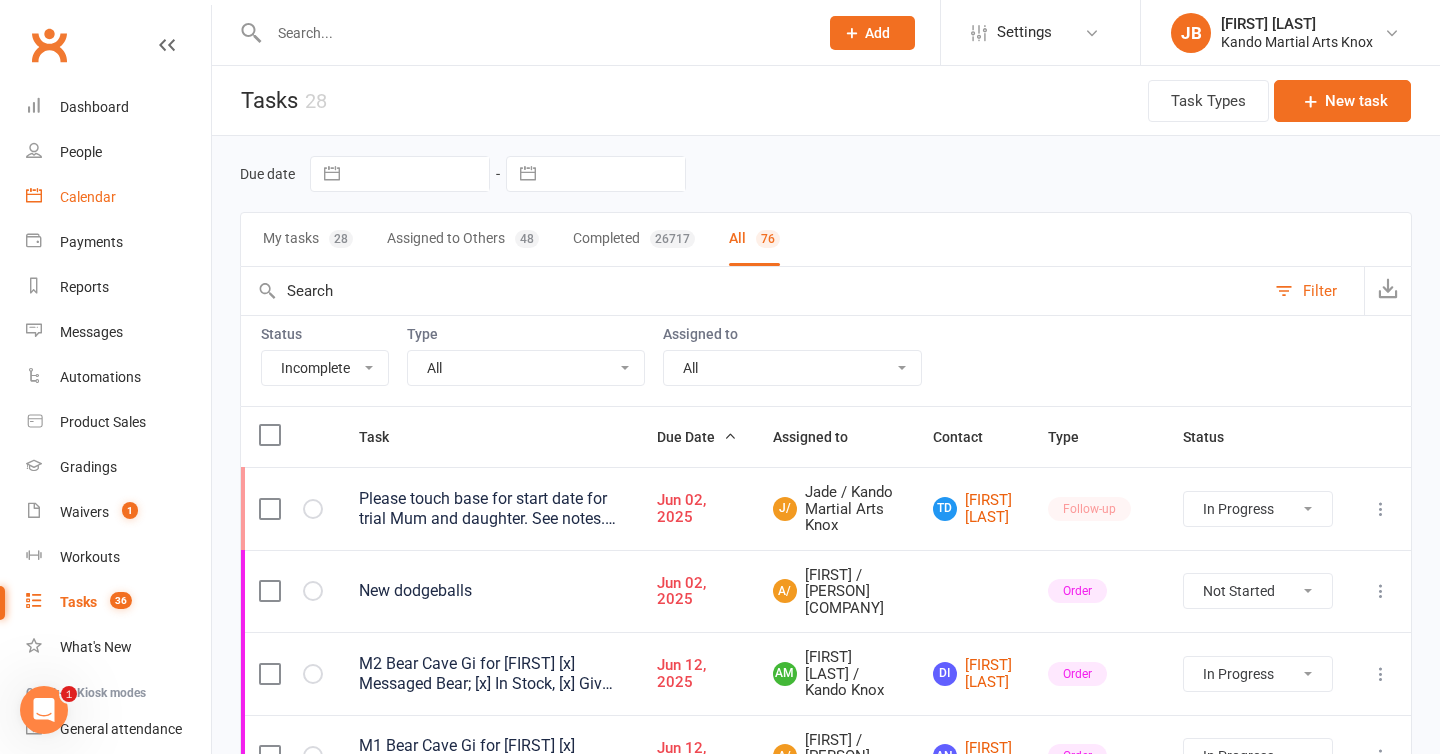 click on "Calendar" at bounding box center (88, 197) 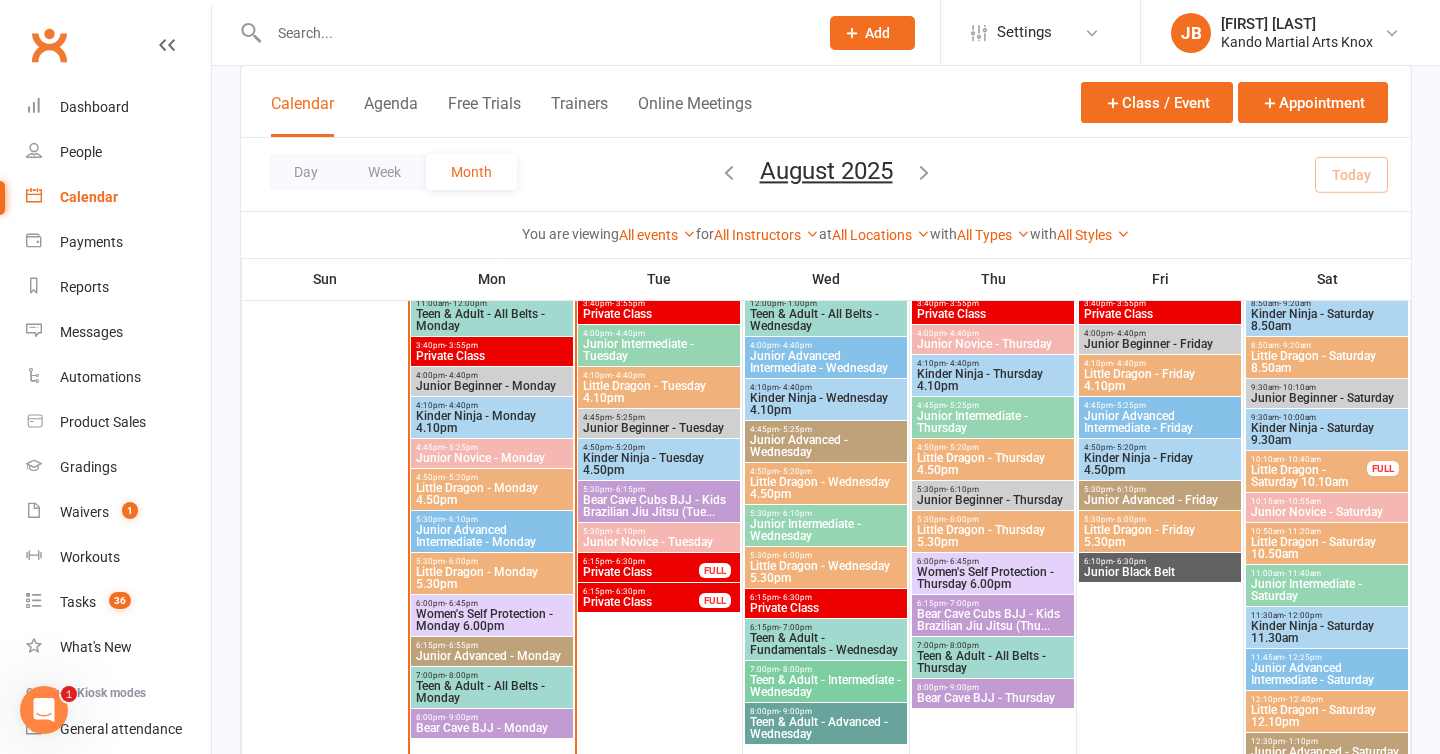 scroll, scrollTop: 871, scrollLeft: 0, axis: vertical 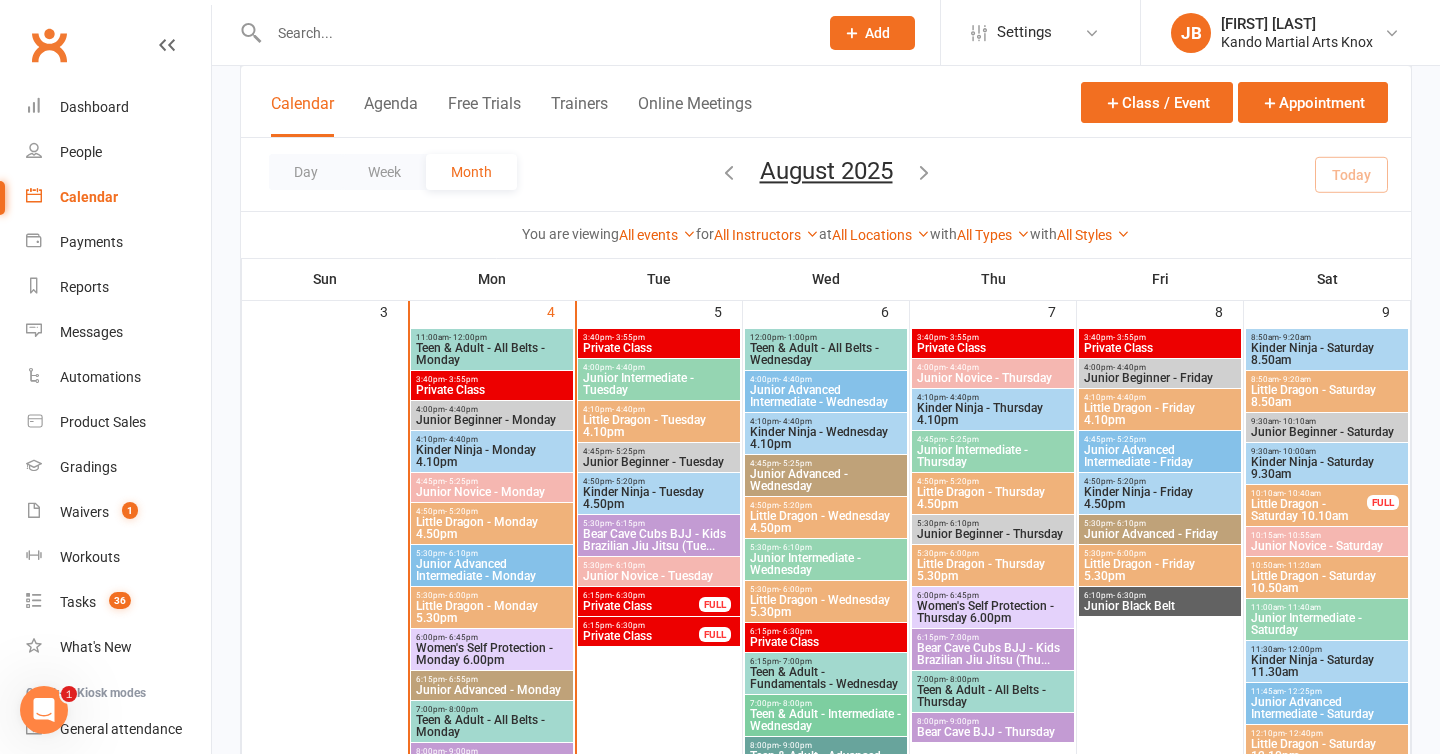 click on "Kinder Ninja - Monday 4.10pm" at bounding box center [492, 456] 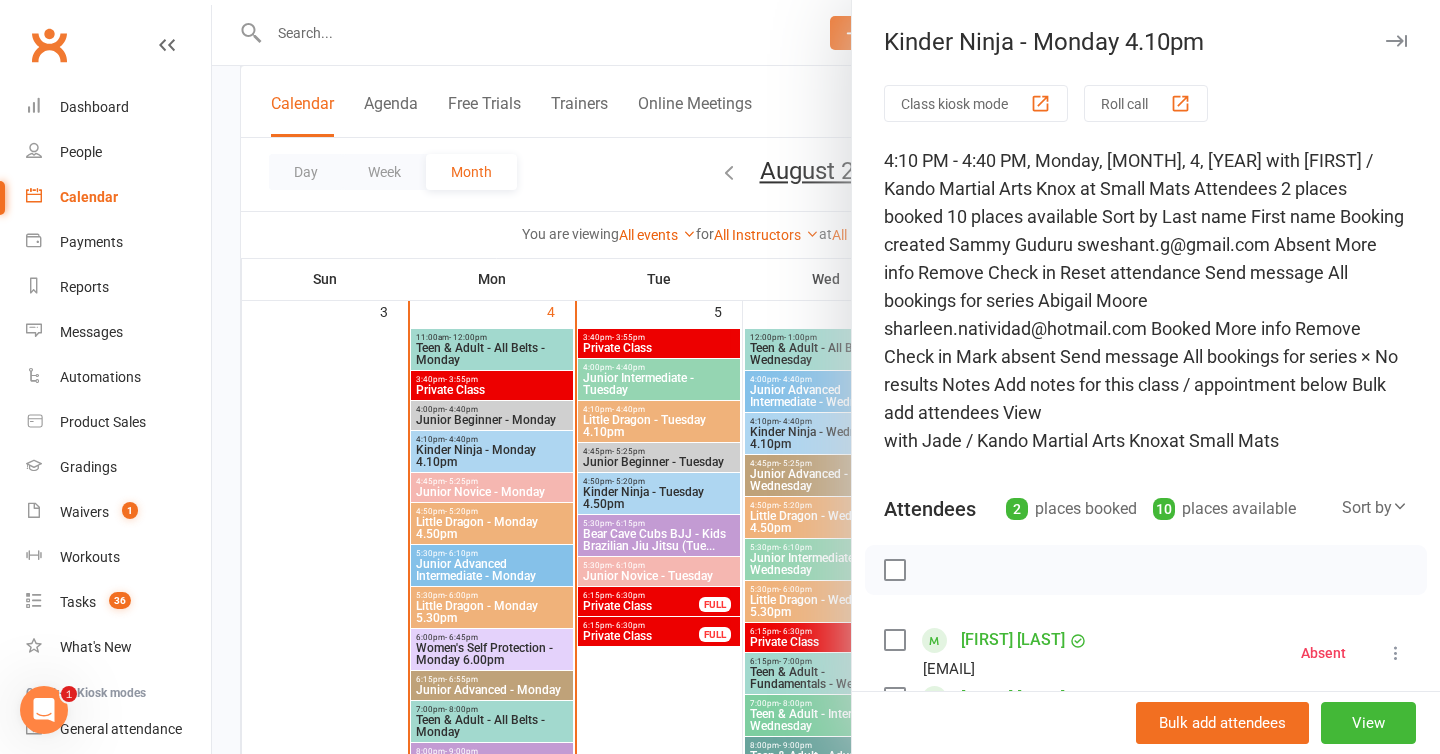 click on "Kinder Ninja - Monday 4.10pm Class kiosk mode Roll call 4:10 PM - 4:40 PM, Monday, [MONTH], 4, [YEAR] with [FIRST] / Kando Martial Arts Knox at Small Mats Attendees 2 places booked 10 places available Sort by Last name First name Booking created Sammy Guduru sweshant.g@gmail.com Absent More info Remove Check in Reset attendance Send message All bookings for series Abigail Moore sharleen.natividad@hotmail.com Booked More info Remove Check in Mark absent Send message All bookings for series × No results Notes Add notes for this class / appointment below Bulk add attendees View" at bounding box center [1145, 377] 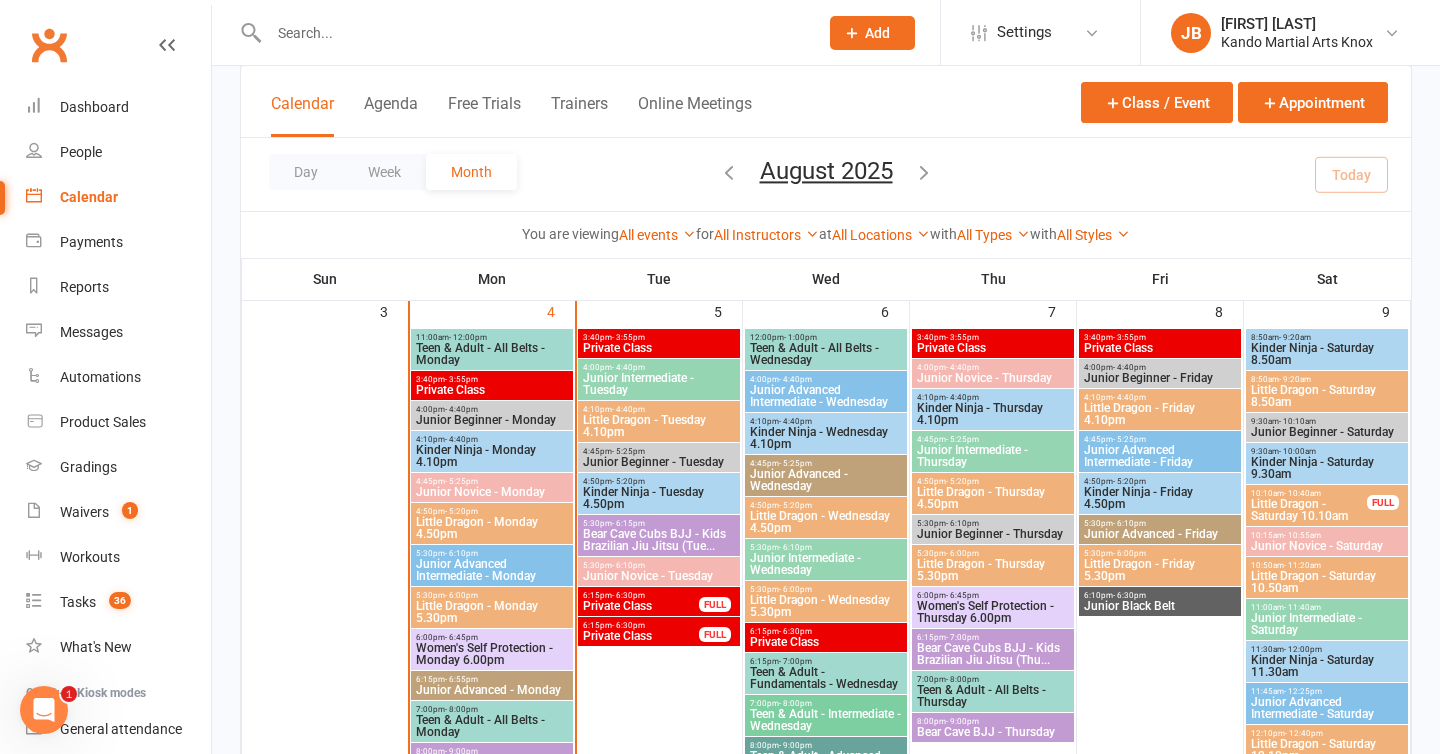 click on "Little Dragon - Monday 4.50pm" at bounding box center (492, 528) 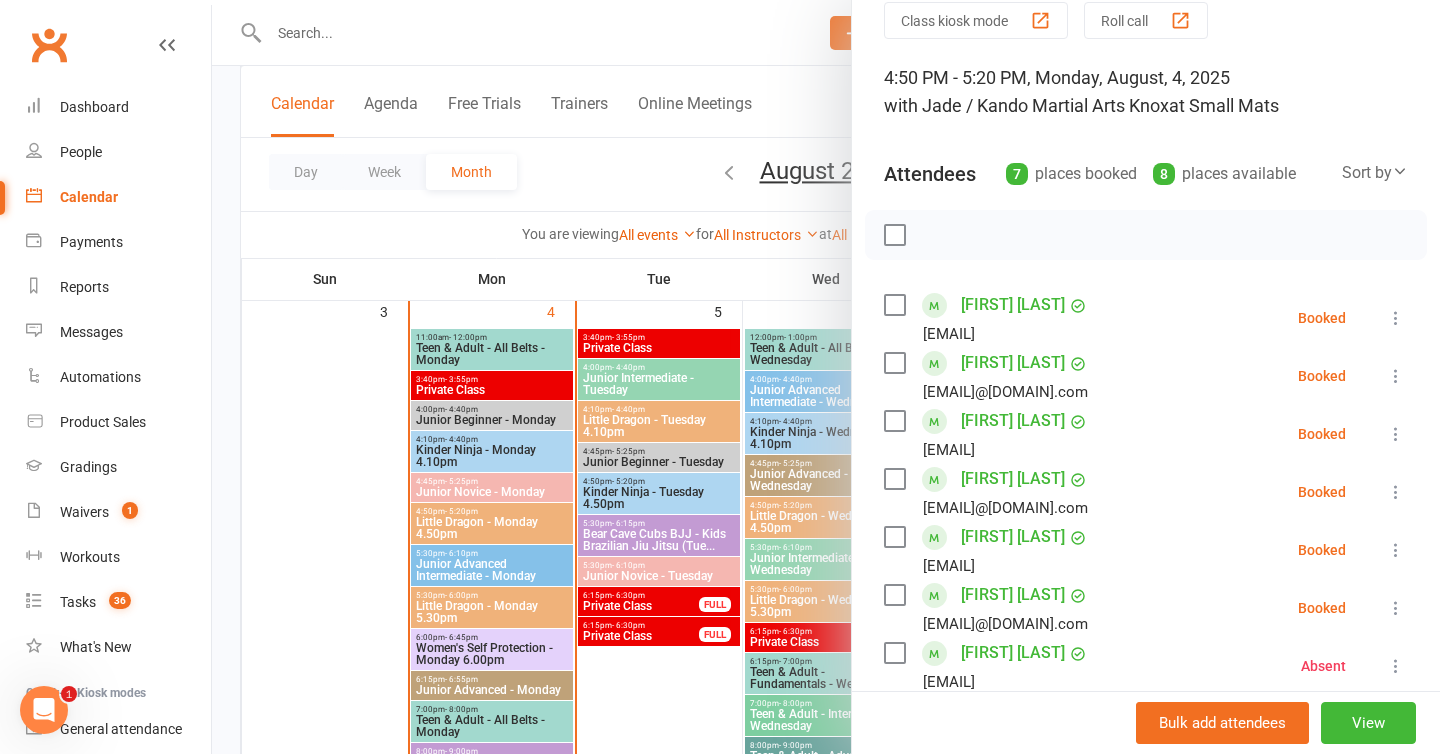 scroll, scrollTop: 0, scrollLeft: 0, axis: both 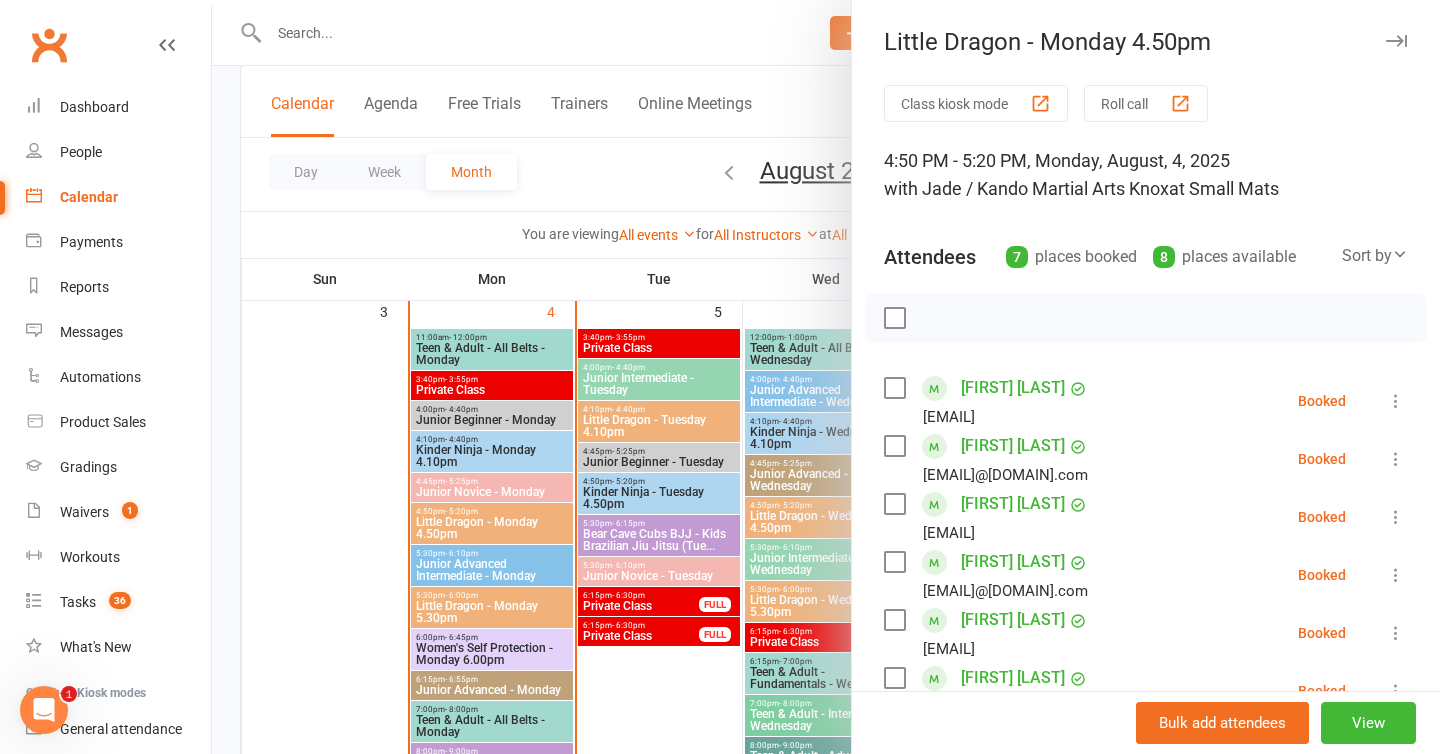 click at bounding box center (1396, 41) 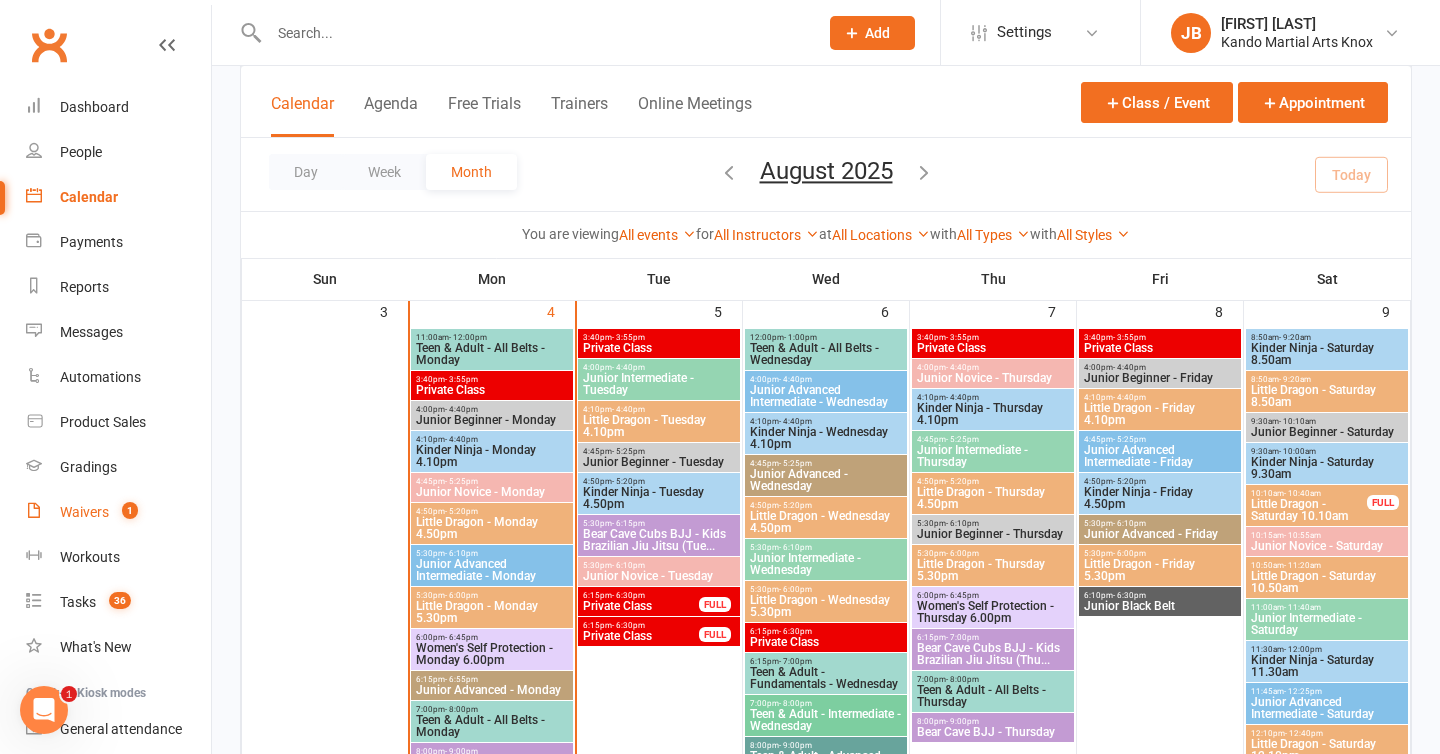 click on "Waivers   1" at bounding box center [118, 512] 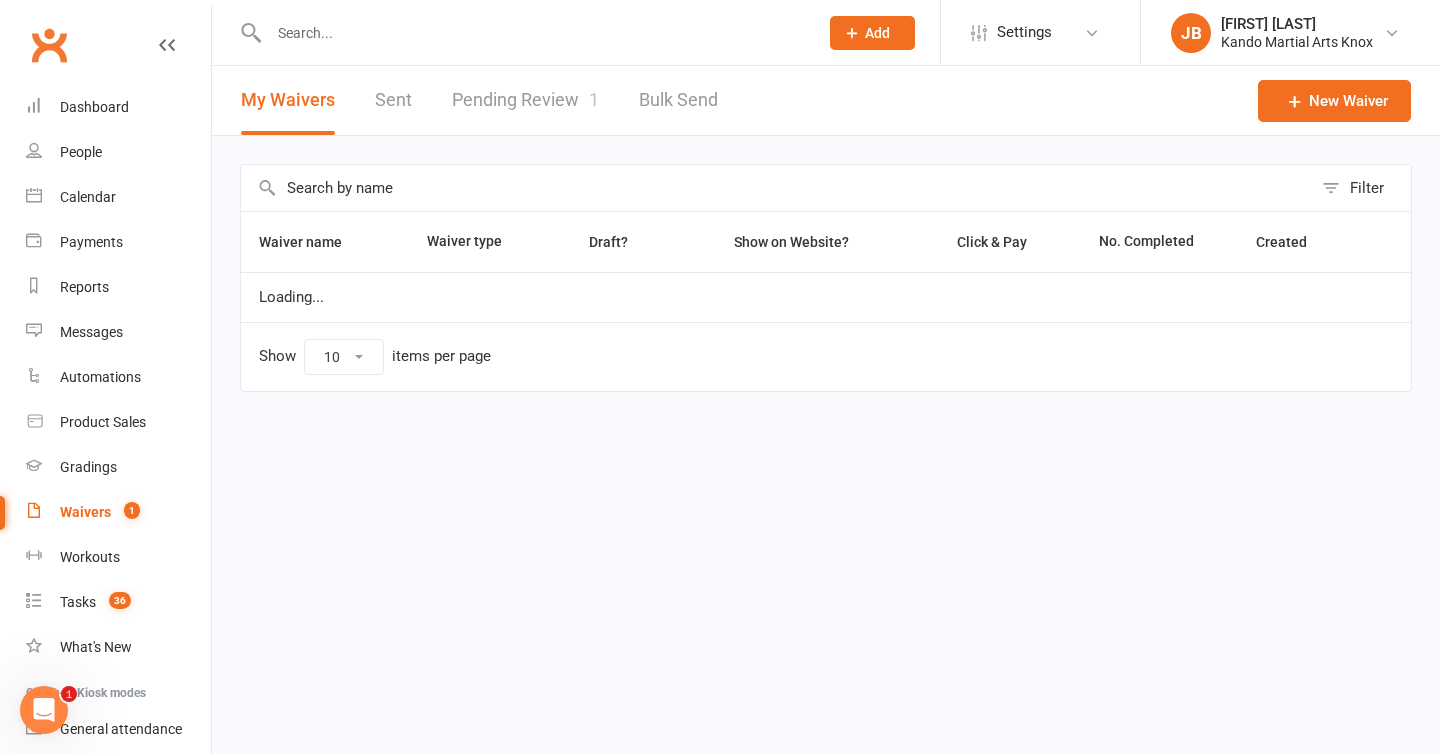scroll, scrollTop: 0, scrollLeft: 0, axis: both 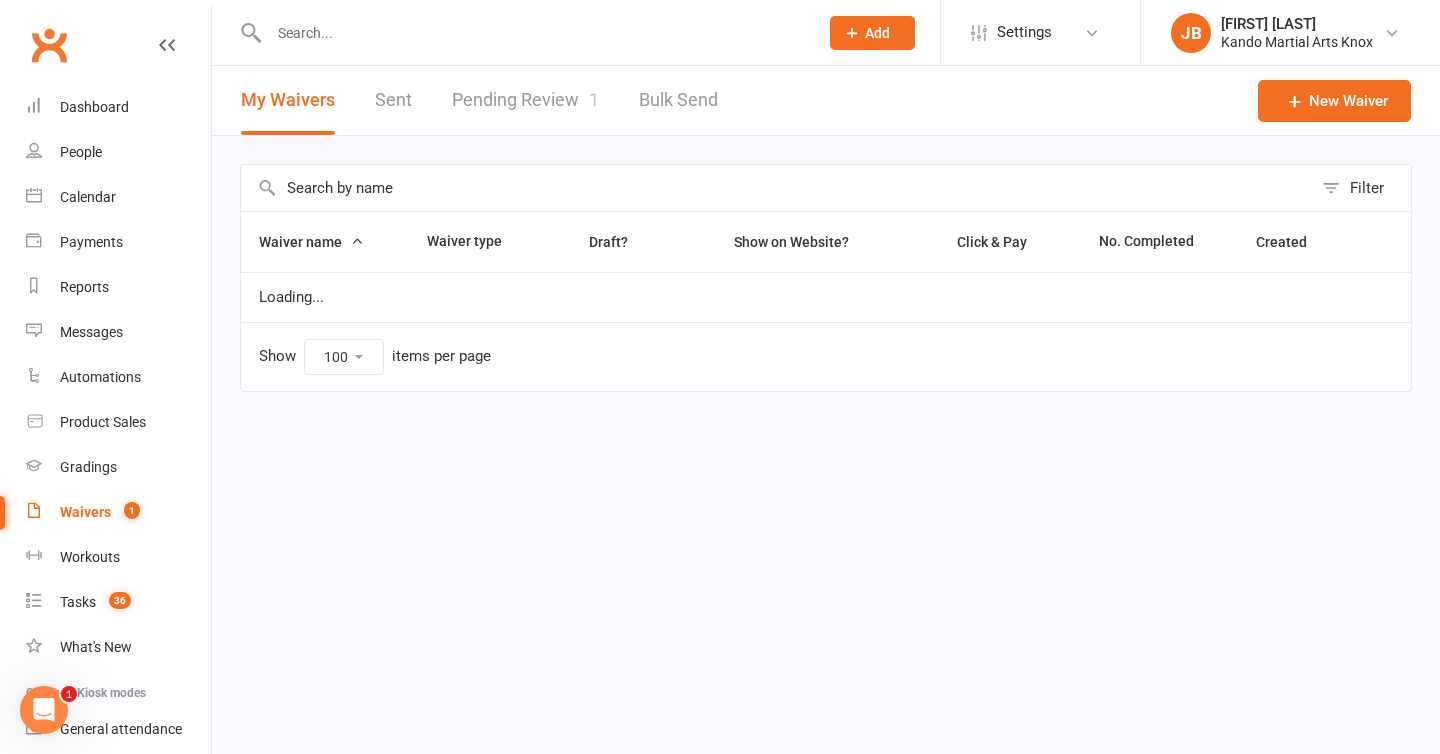 click on "Pending Review 1" at bounding box center [525, 100] 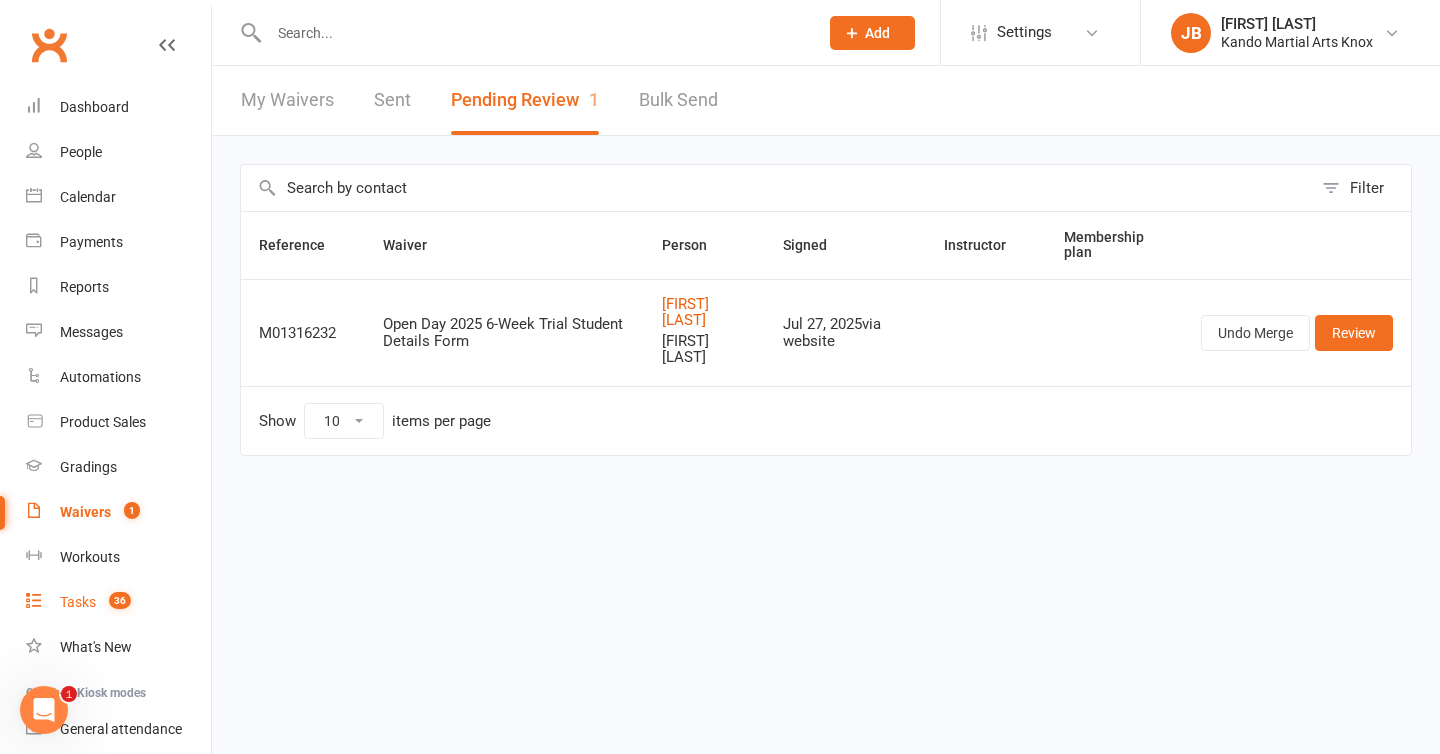 click on "Tasks" at bounding box center [78, 602] 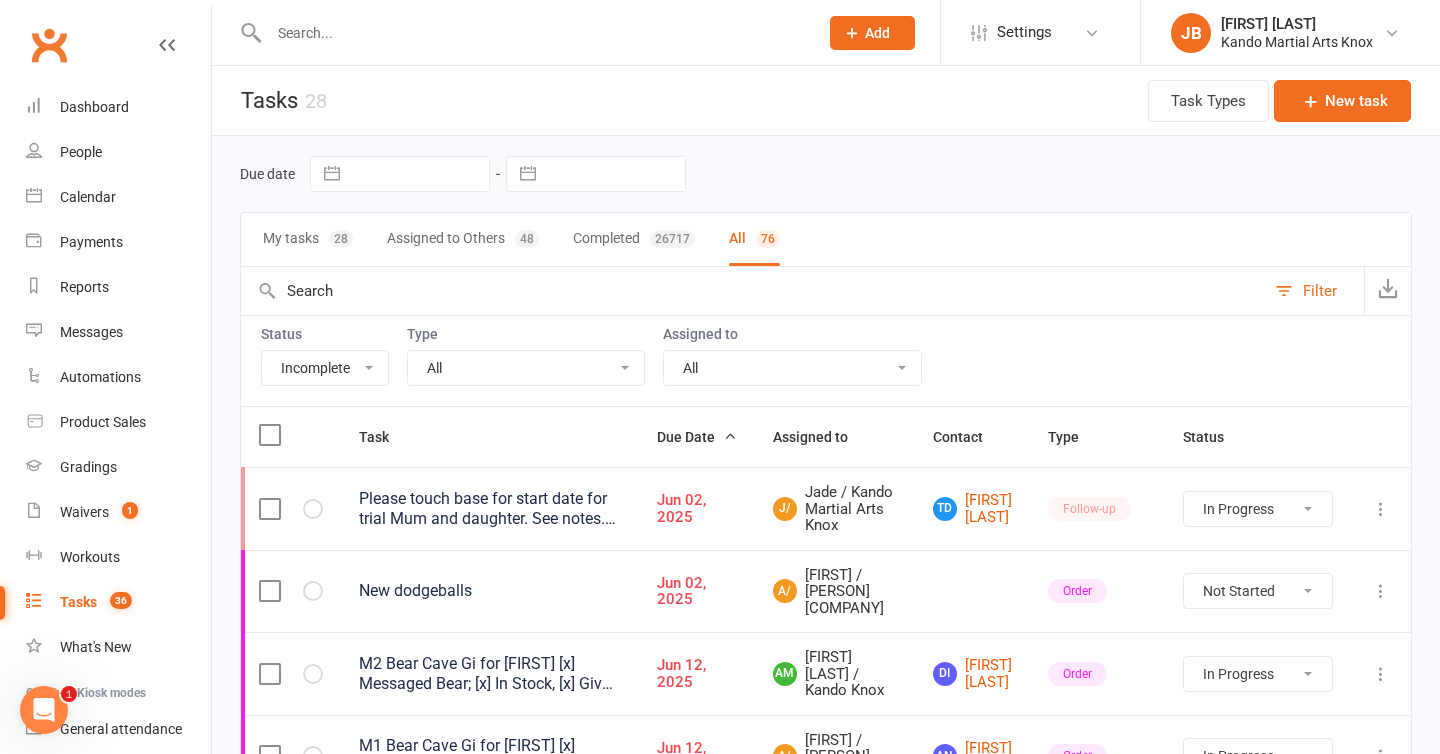 click 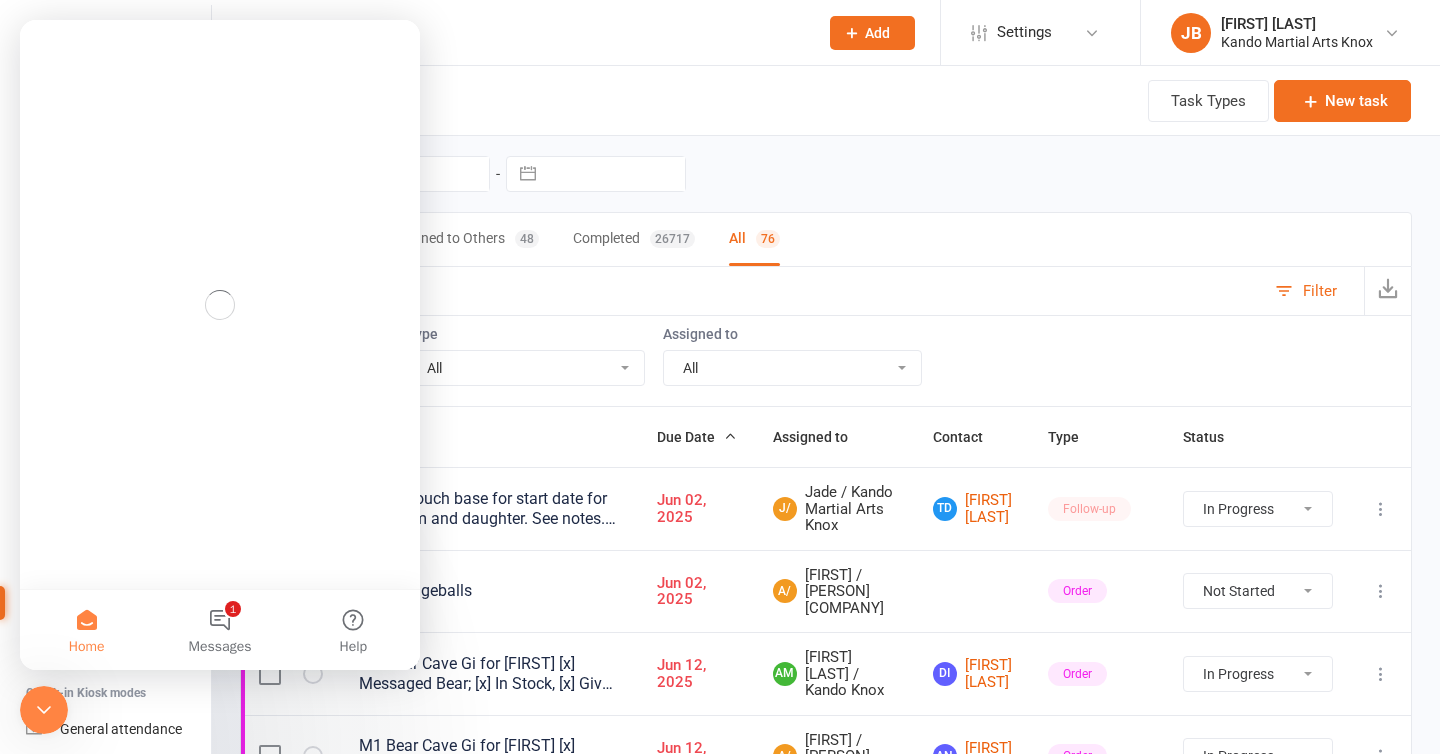 scroll, scrollTop: 0, scrollLeft: 0, axis: both 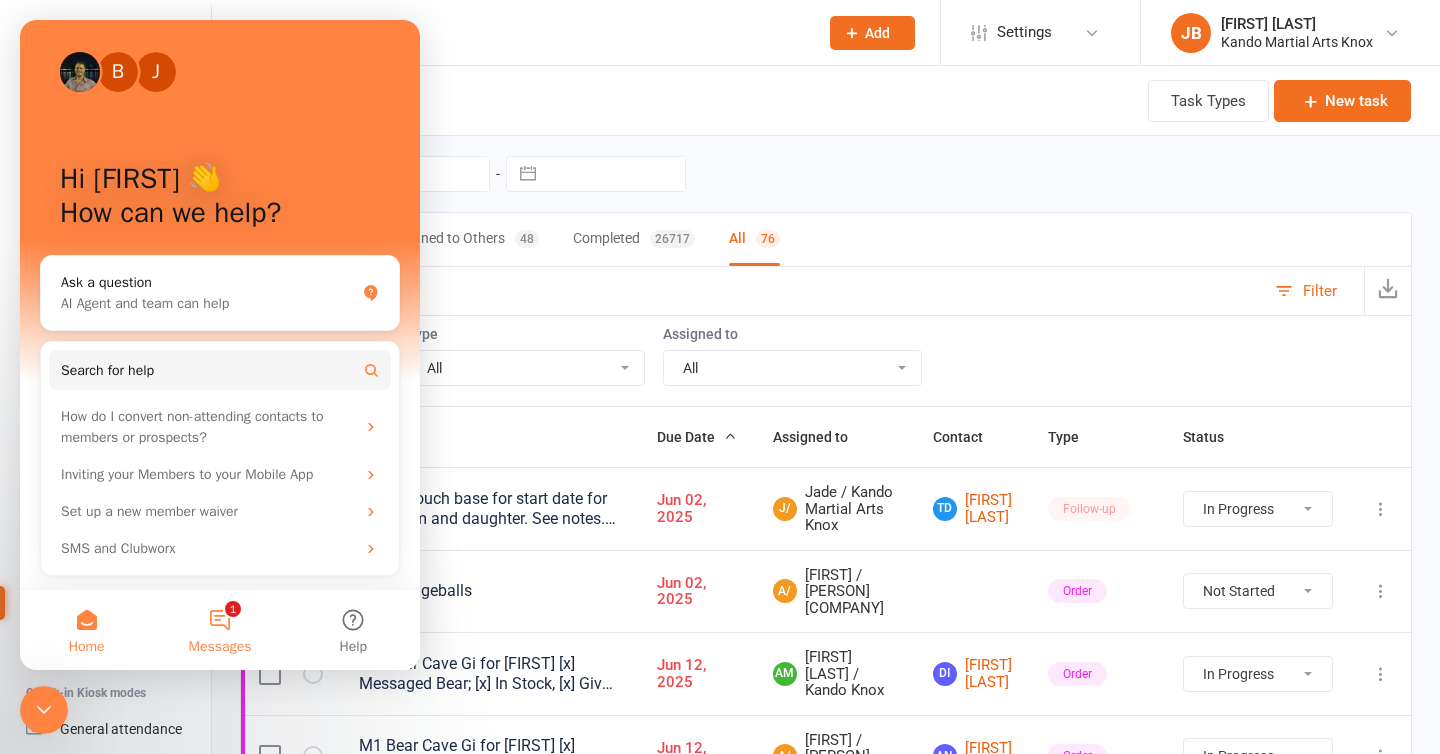 click on "1 Messages" at bounding box center [219, 630] 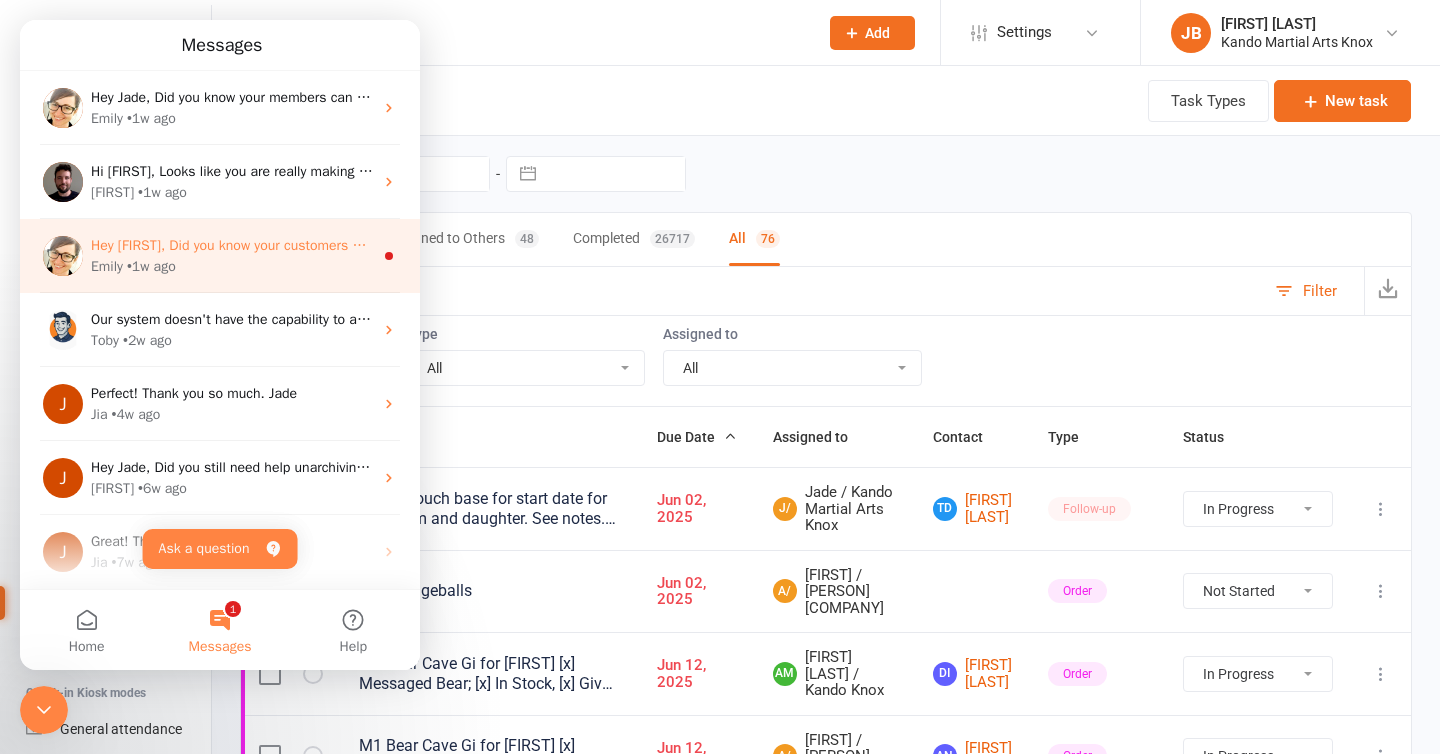 click on "[FIRST] • 1w ago" at bounding box center [232, 266] 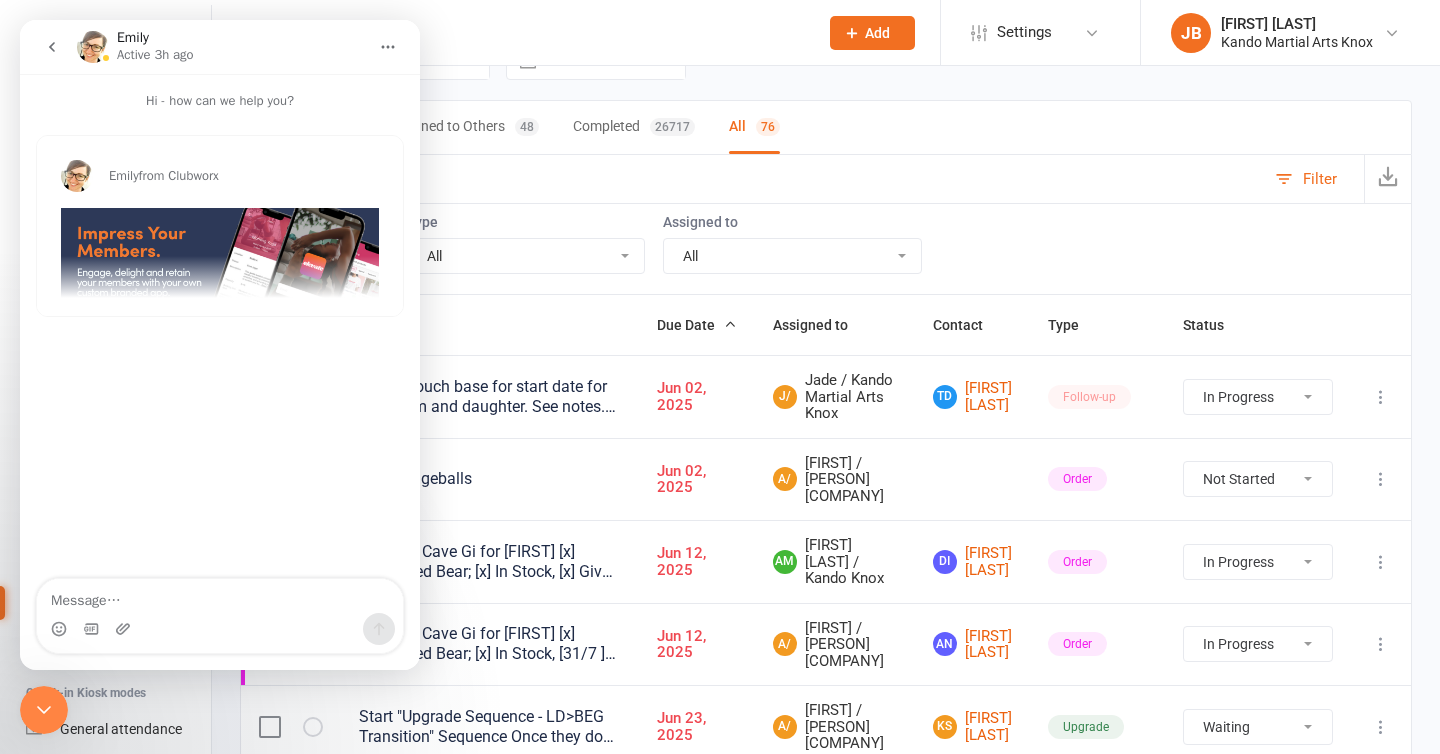scroll, scrollTop: 0, scrollLeft: 0, axis: both 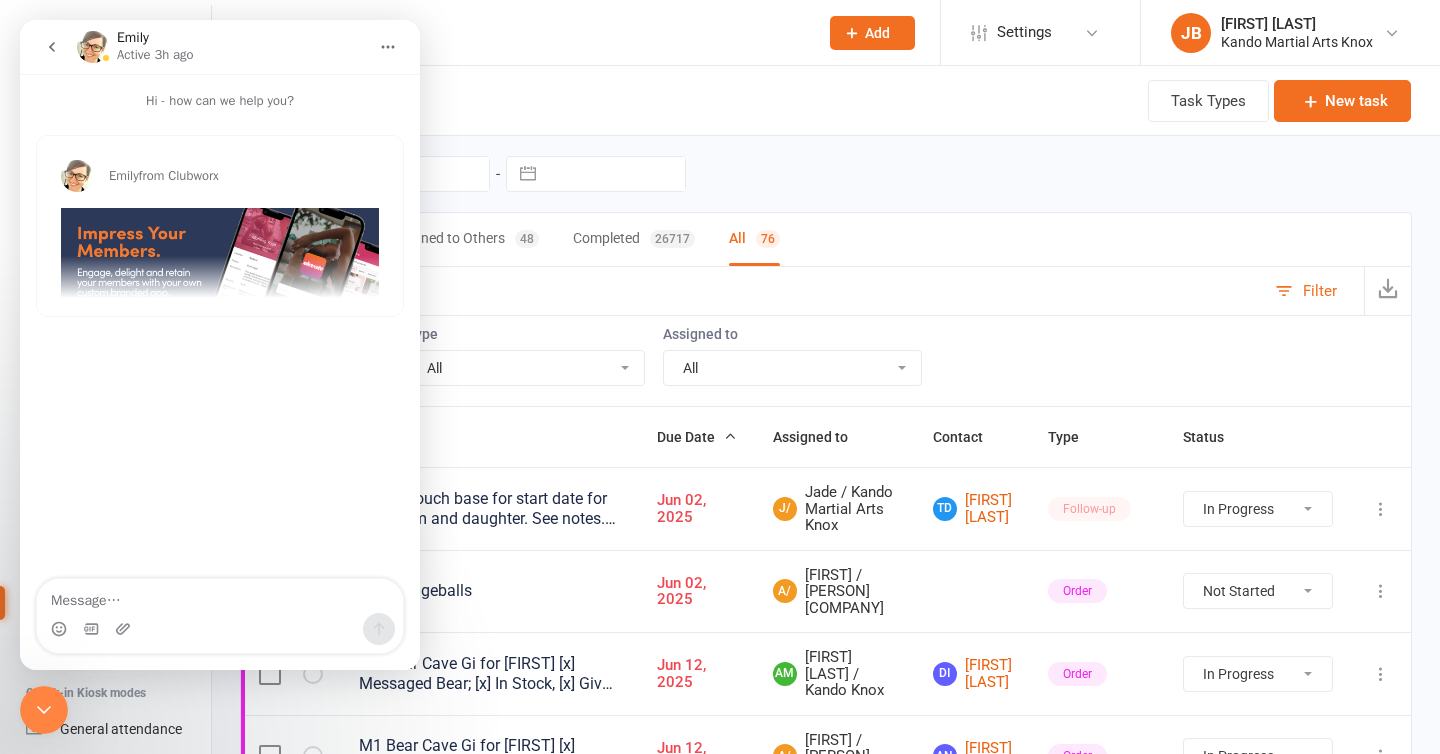 click 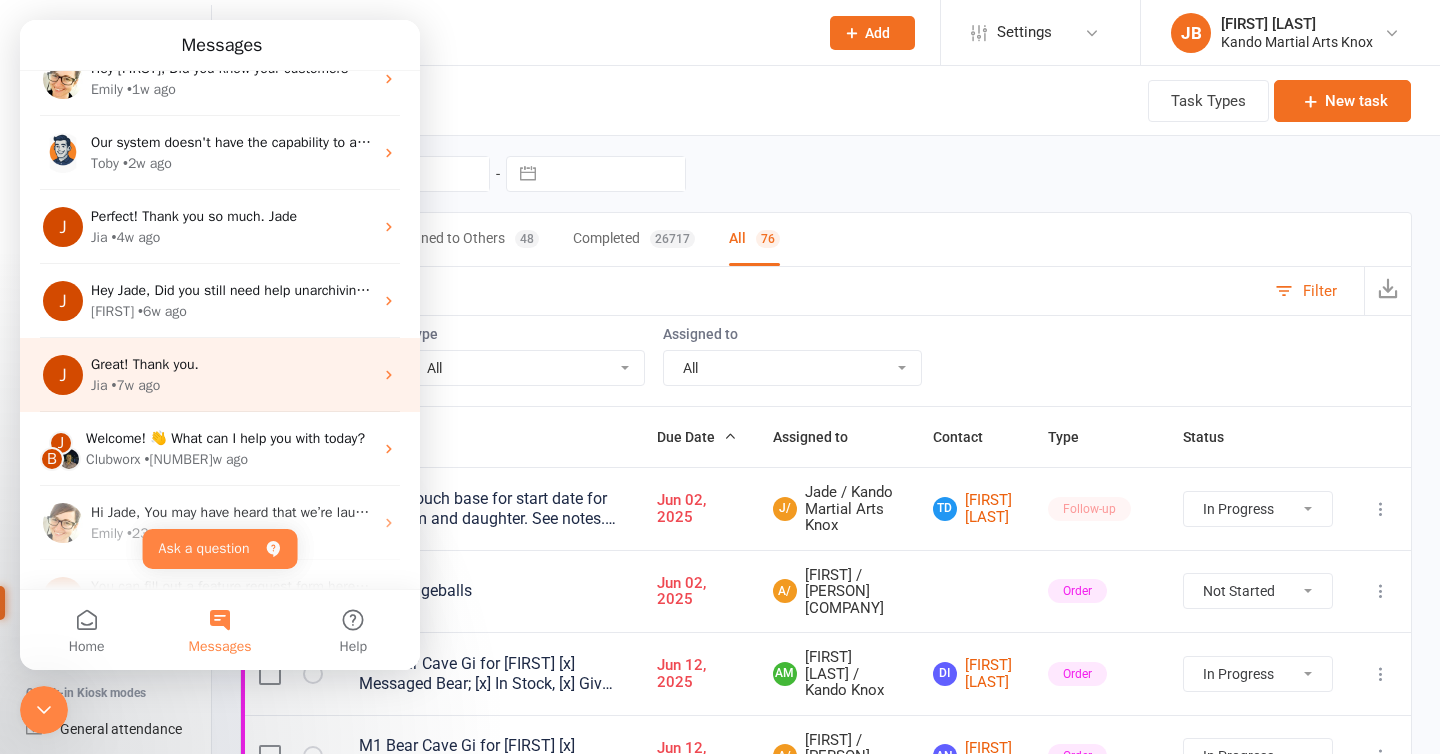 scroll, scrollTop: 0, scrollLeft: 0, axis: both 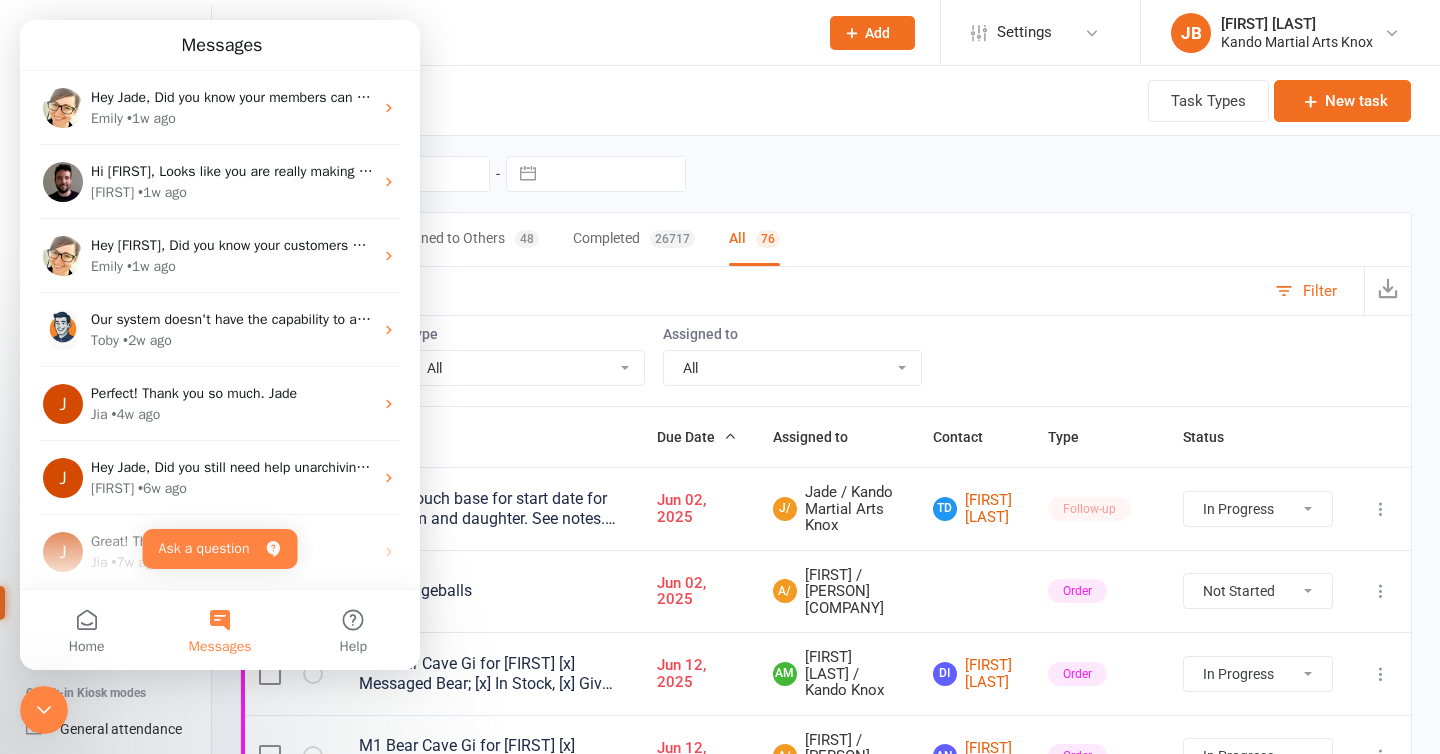 click on "Messages" at bounding box center [222, 45] 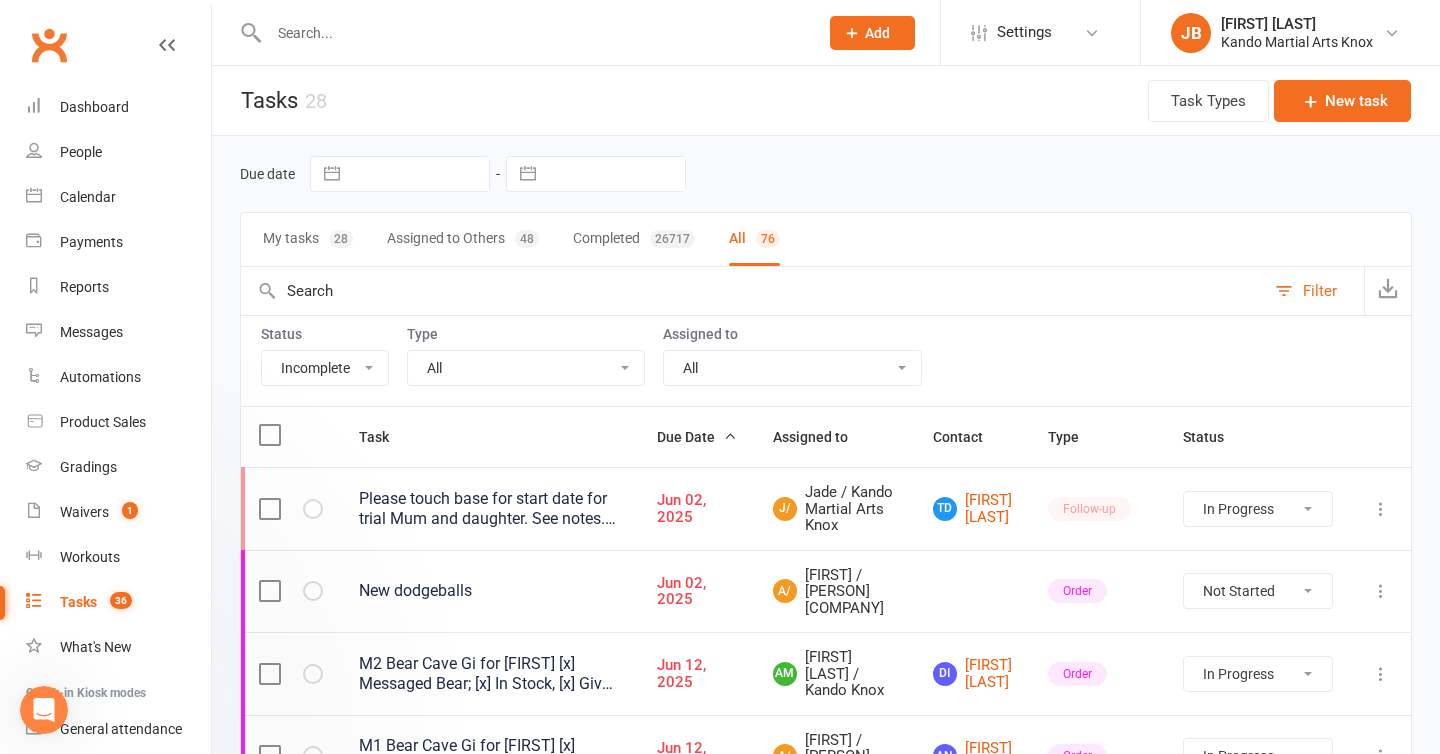 scroll, scrollTop: 0, scrollLeft: 0, axis: both 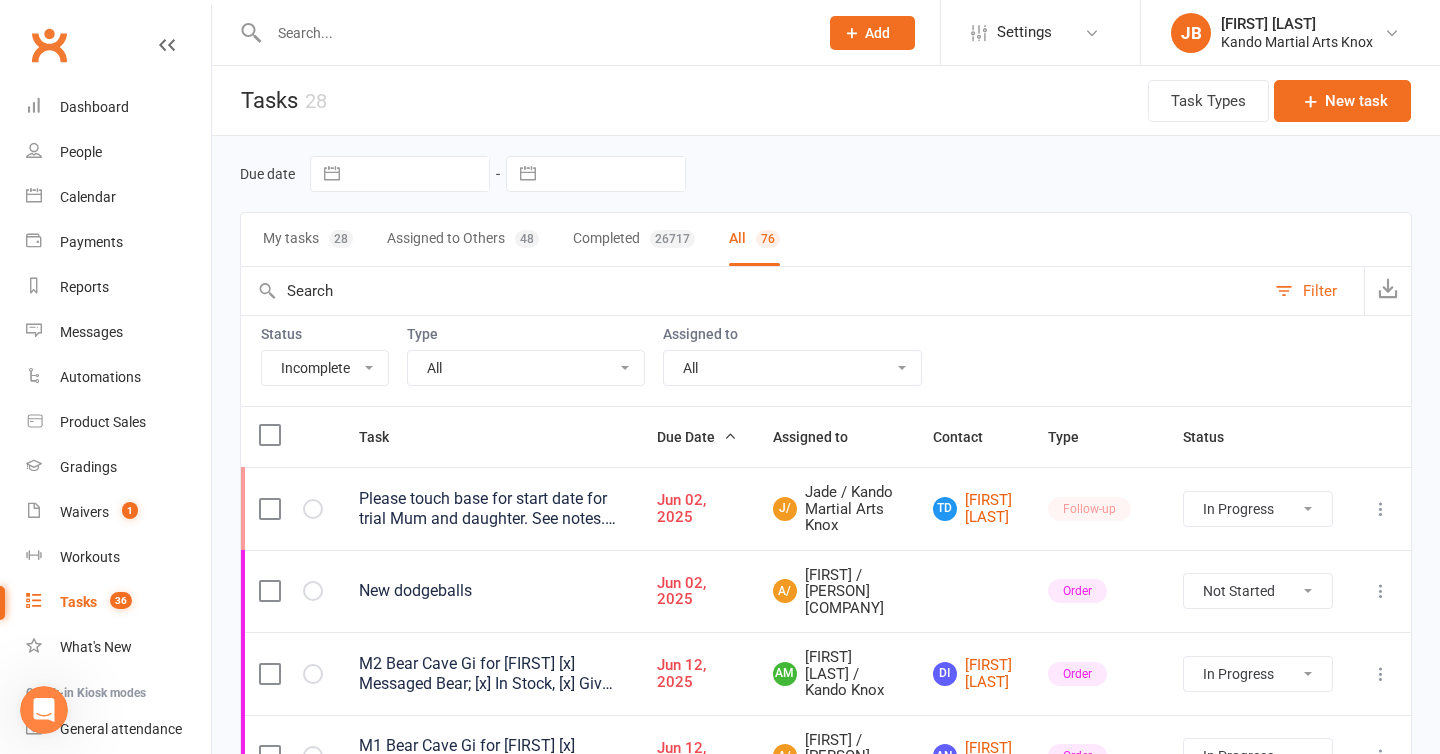 click on "Type All Admin Bbpc - black belt prep course Cancellation Enquiry Follow-up In-class related Membership Order Payments Renewal / membership expiry Send communication Sensei check Sequences Suspension Trial Upgrade Waitlist" at bounding box center [526, 356] 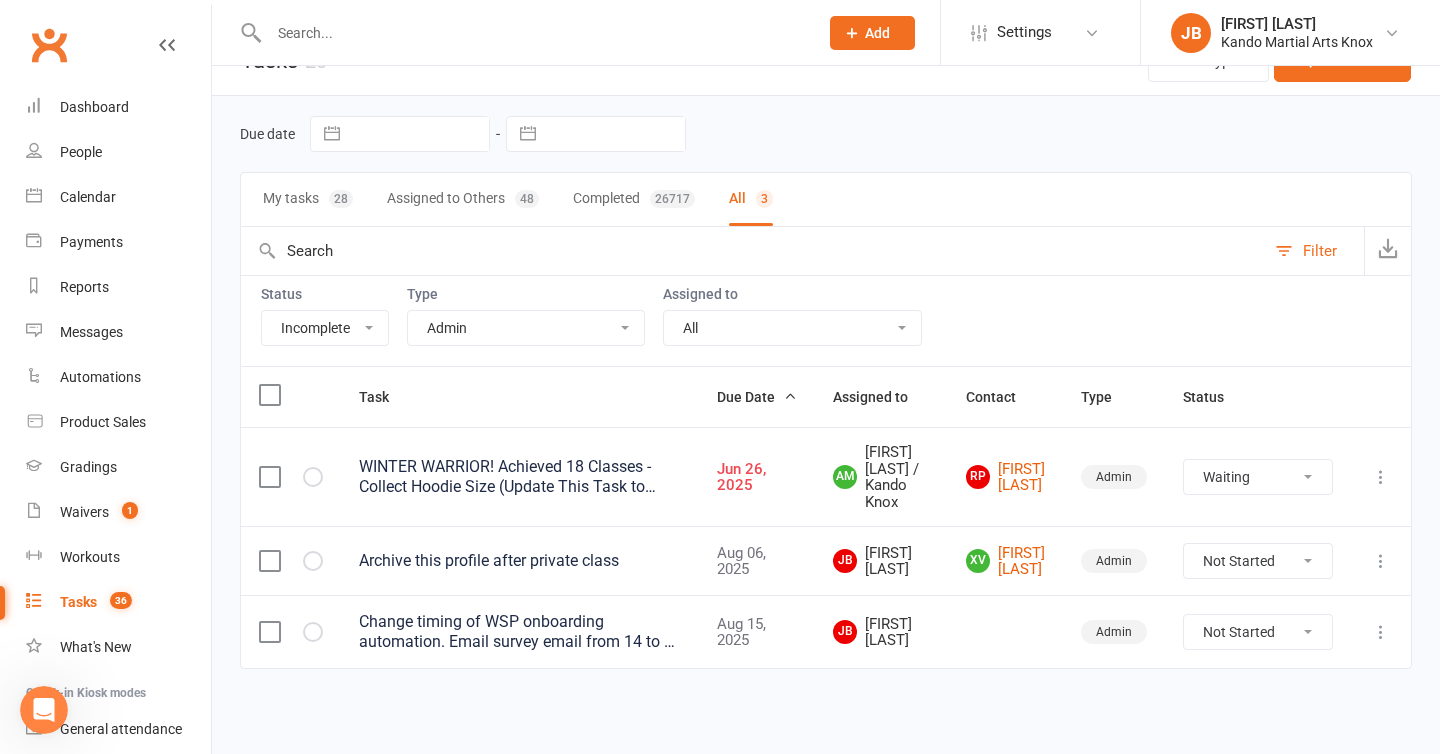 scroll, scrollTop: 53, scrollLeft: 0, axis: vertical 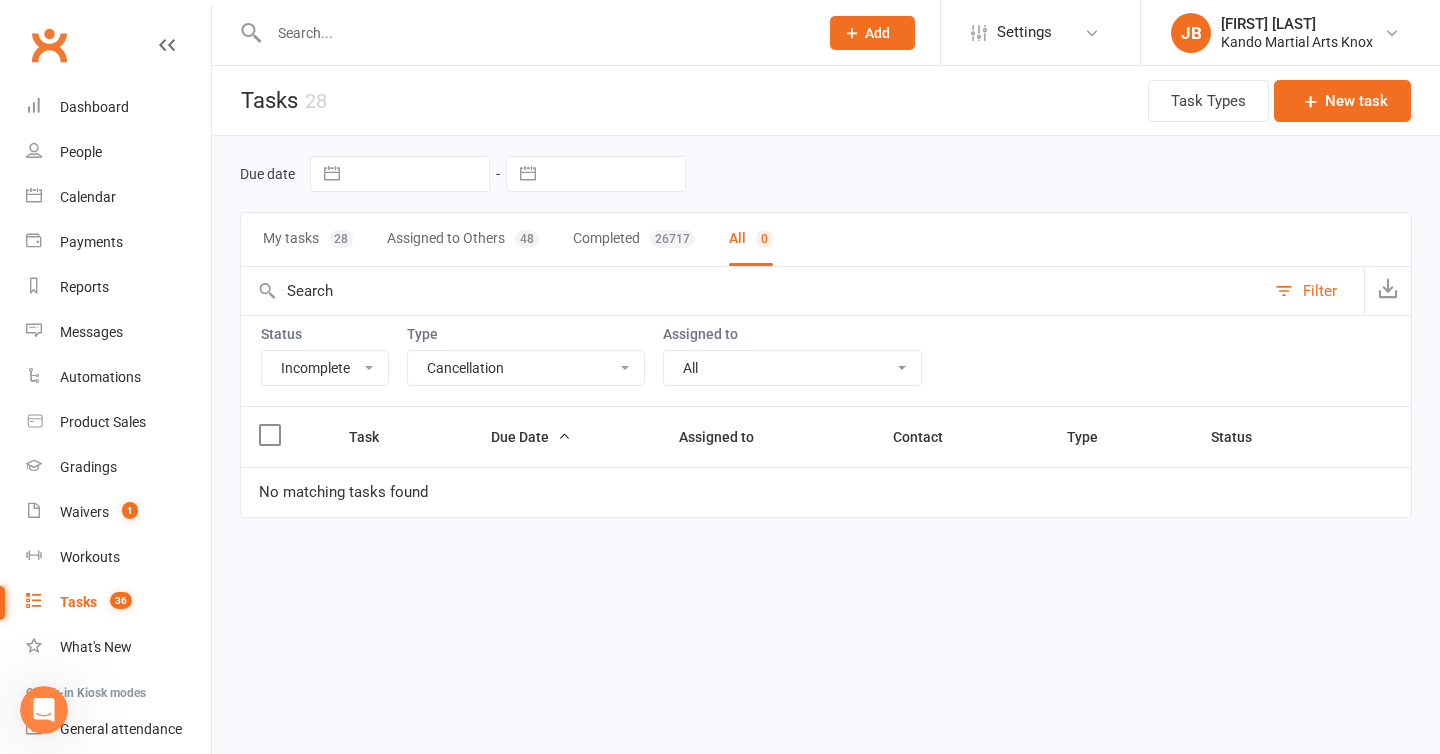 click on "All Admin Bbpc - black belt prep course Cancellation Enquiry Follow-up In-class related Membership Order Payments Renewal / membership expiry Send communication Sensei check Sequences Suspension Trial Upgrade Waitlist" at bounding box center (526, 368) 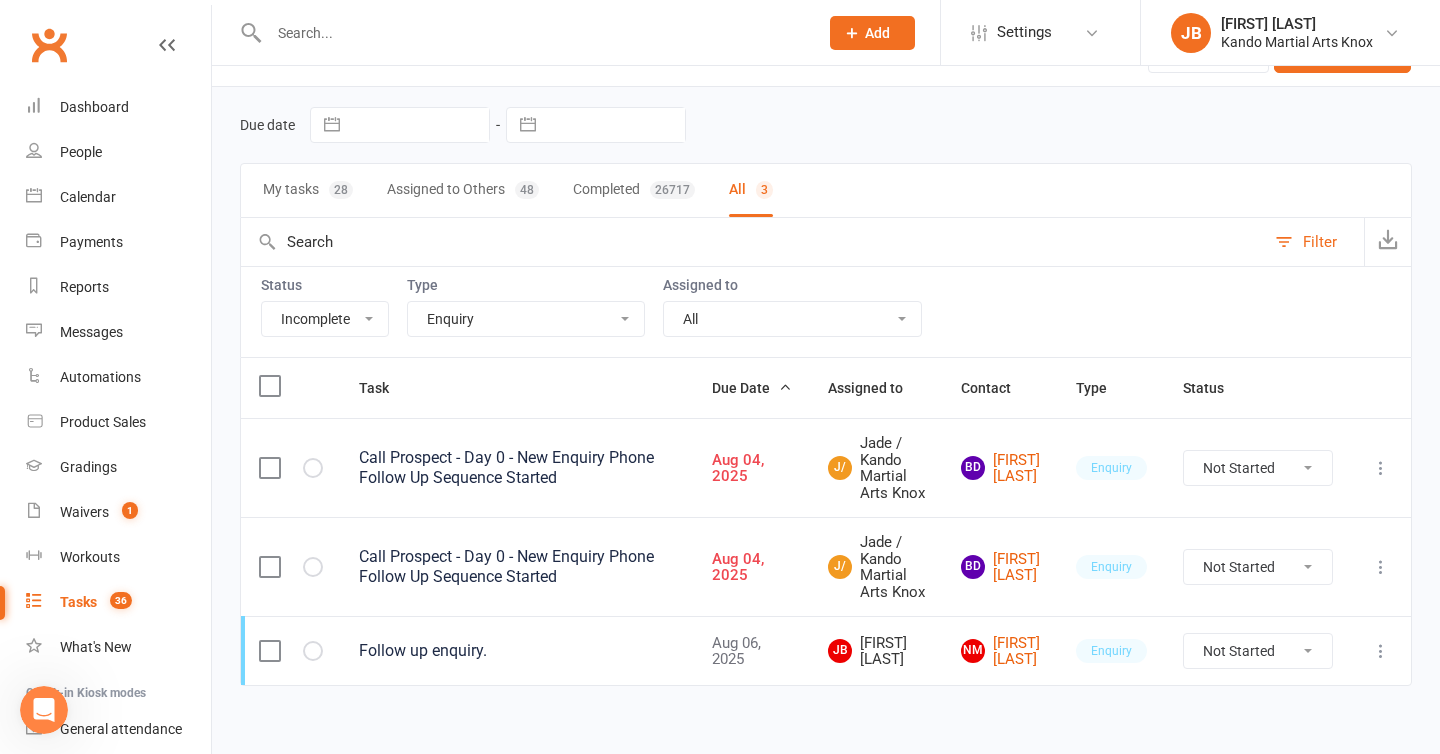 scroll, scrollTop: 99, scrollLeft: 0, axis: vertical 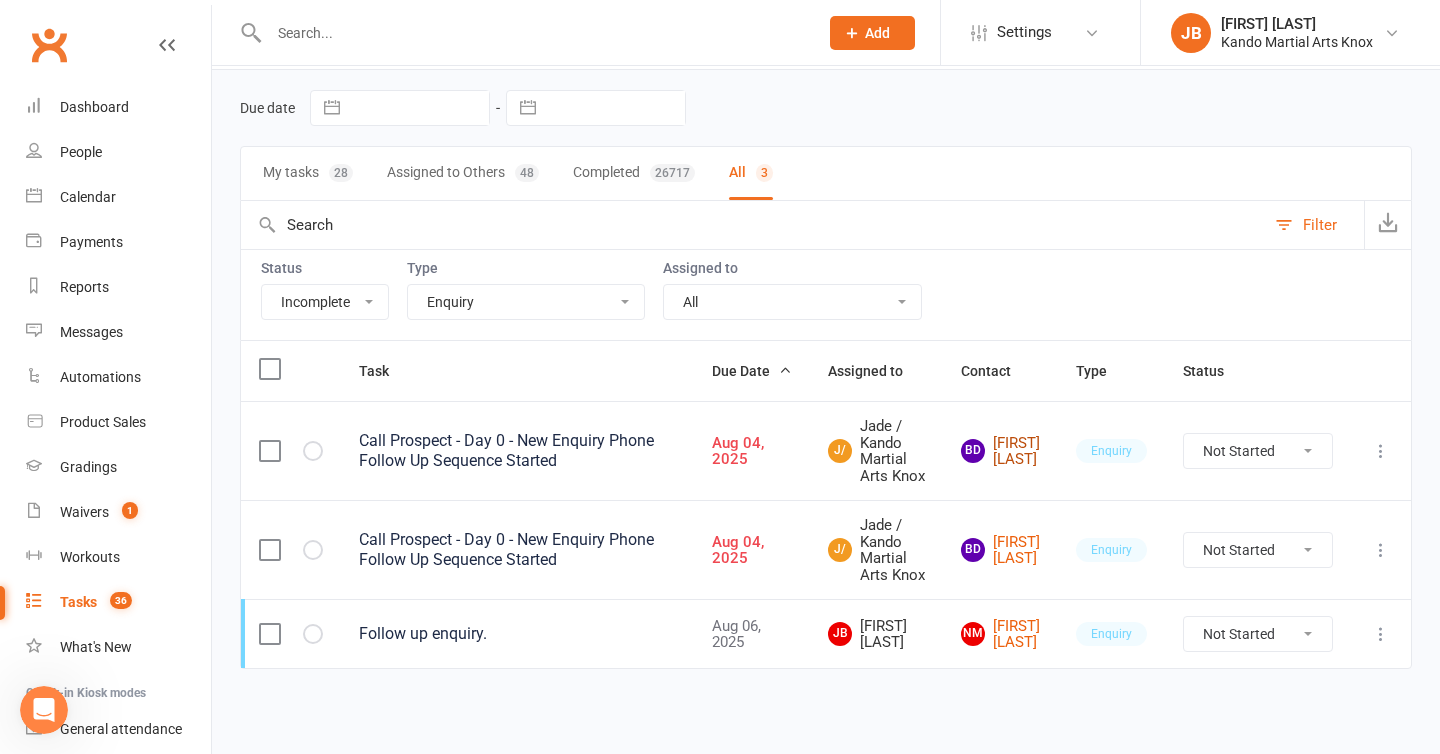 click on "BD [FIRST] [LAST]" at bounding box center [1000, 451] 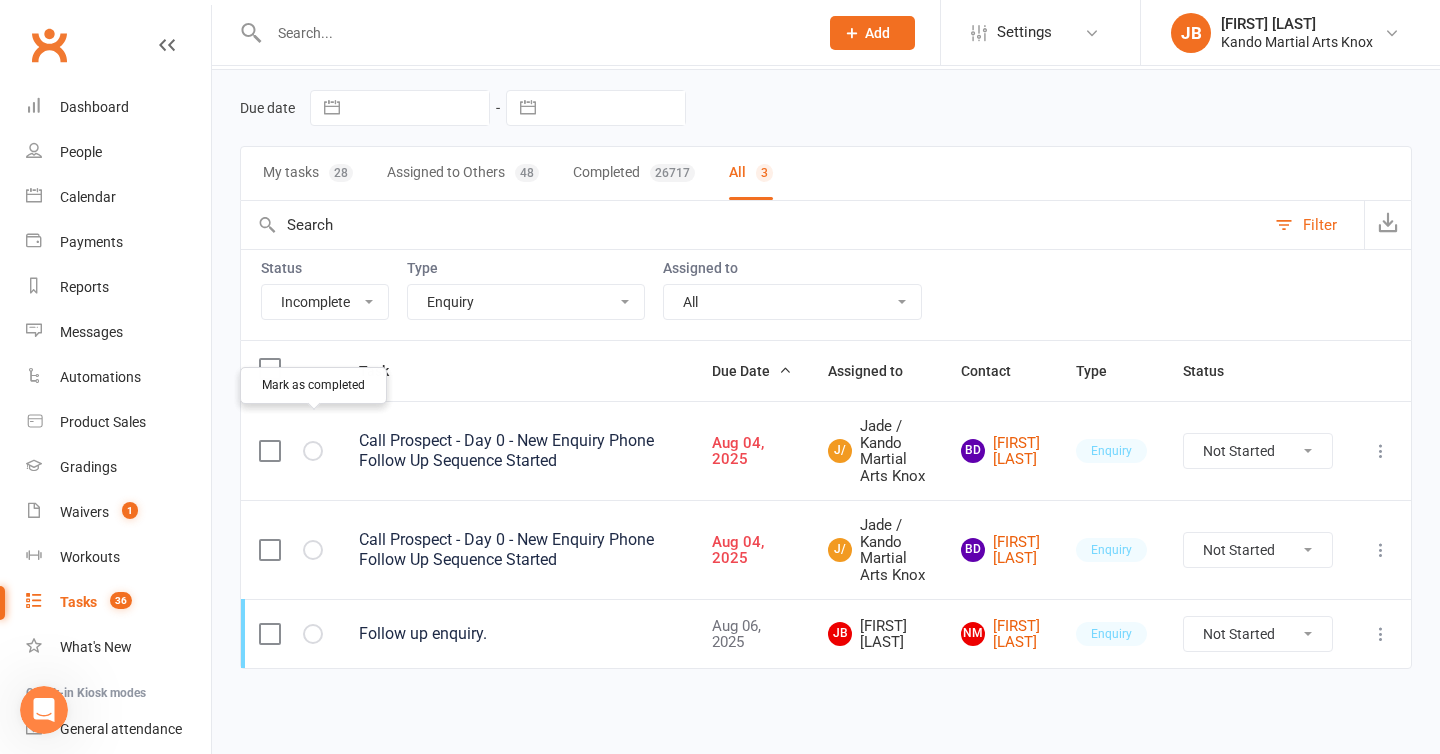 click at bounding box center [0, 0] 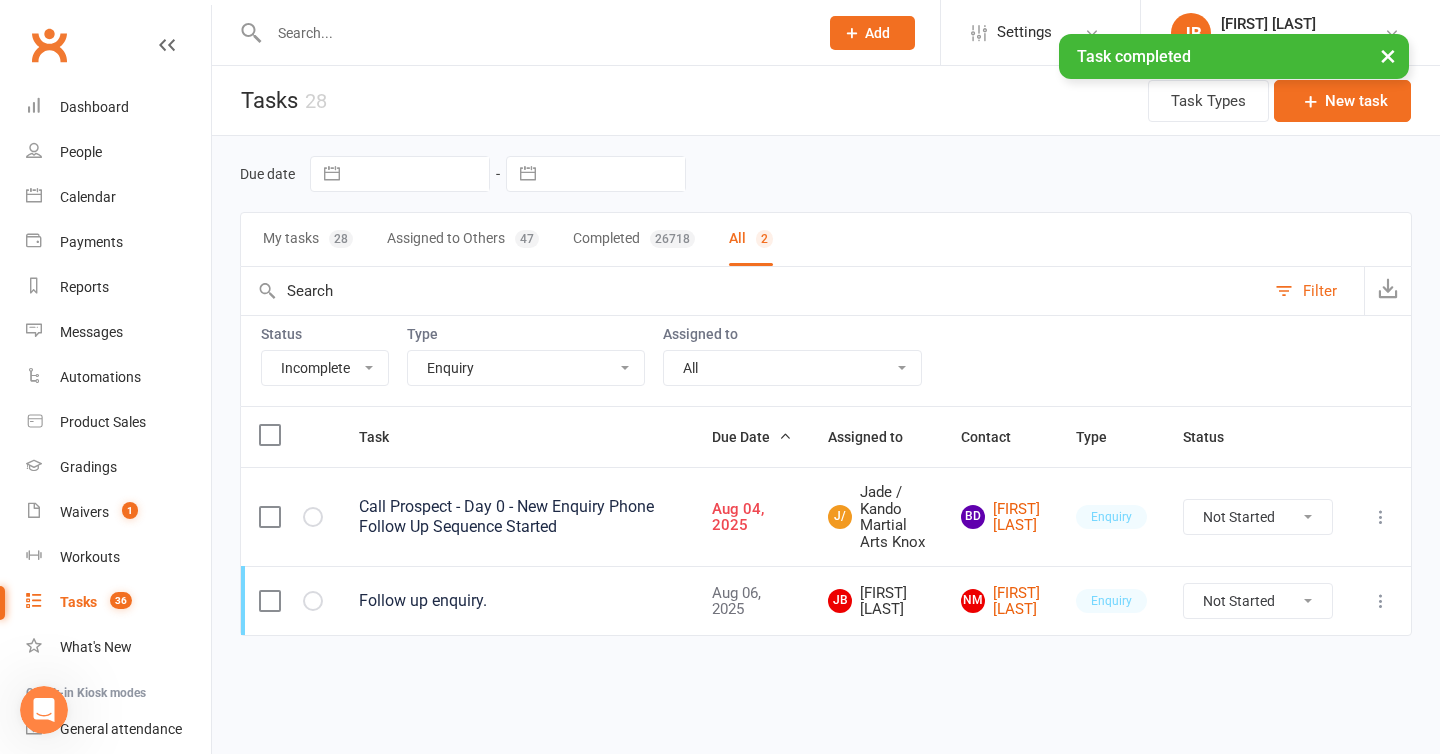 scroll, scrollTop: 0, scrollLeft: 0, axis: both 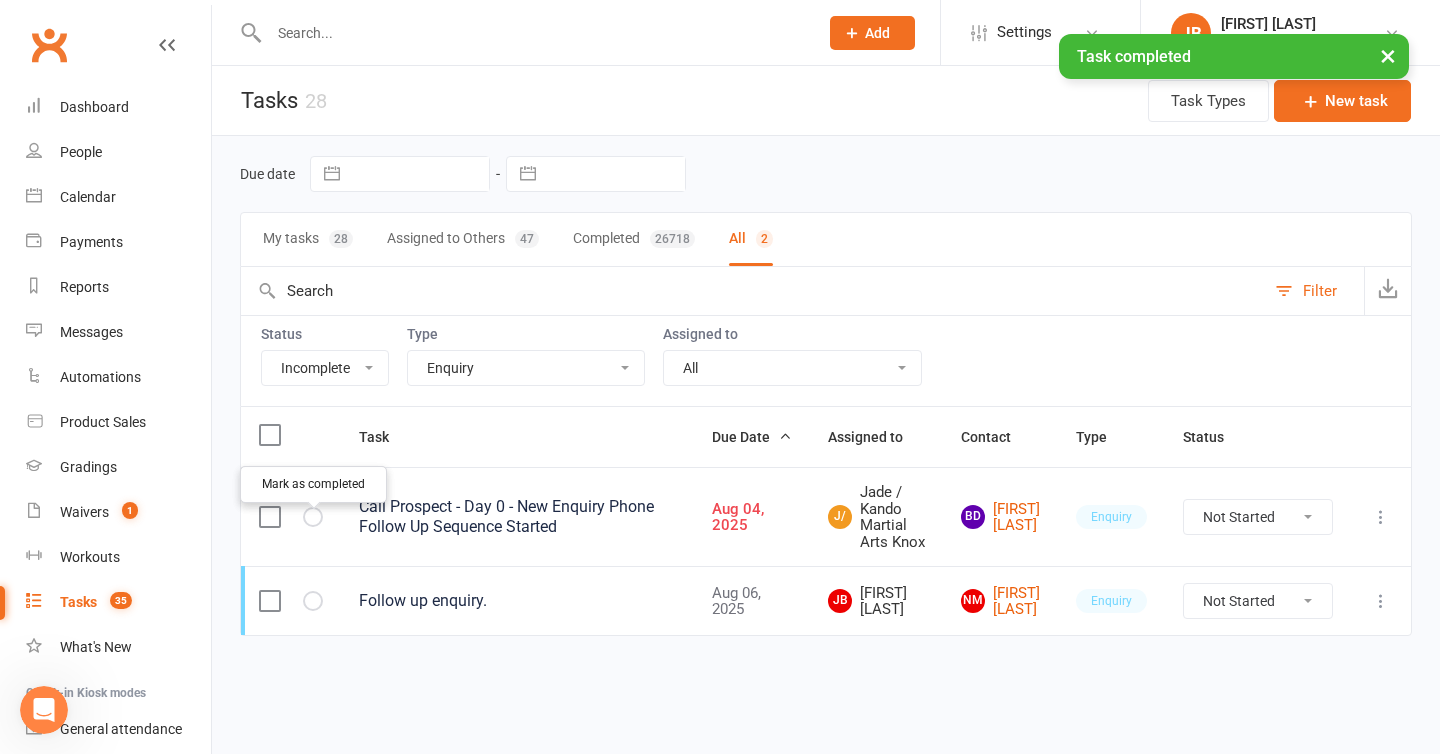 click at bounding box center [313, 517] 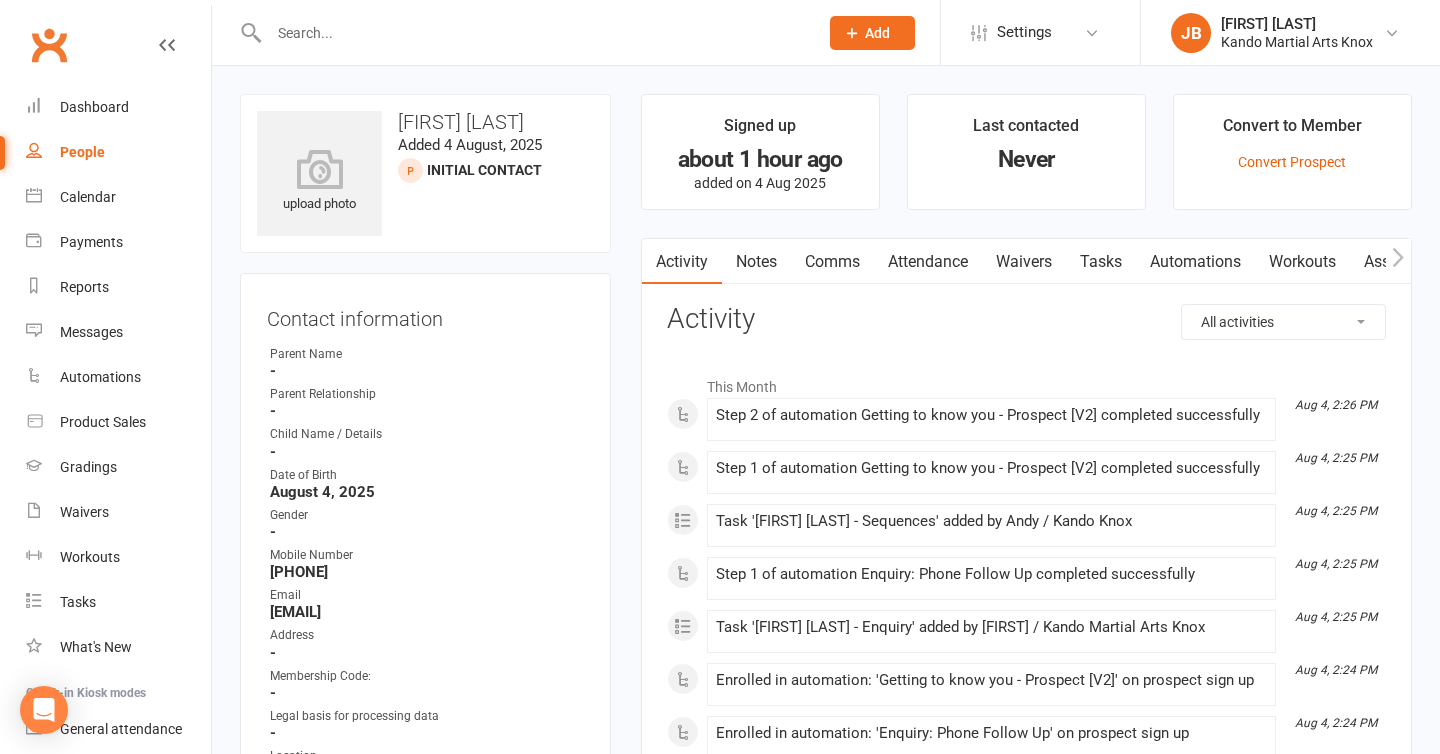 scroll, scrollTop: 0, scrollLeft: 0, axis: both 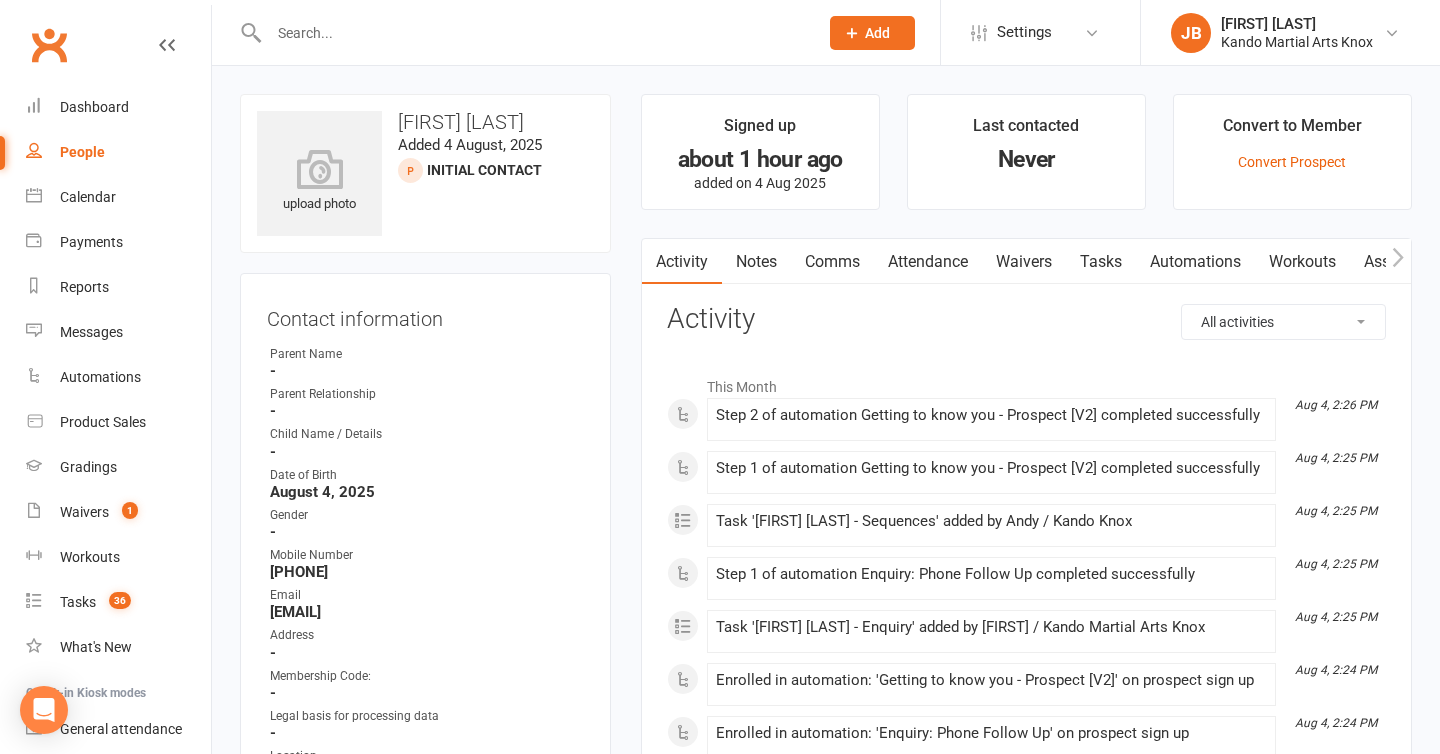 click on "Automations" at bounding box center (1195, 262) 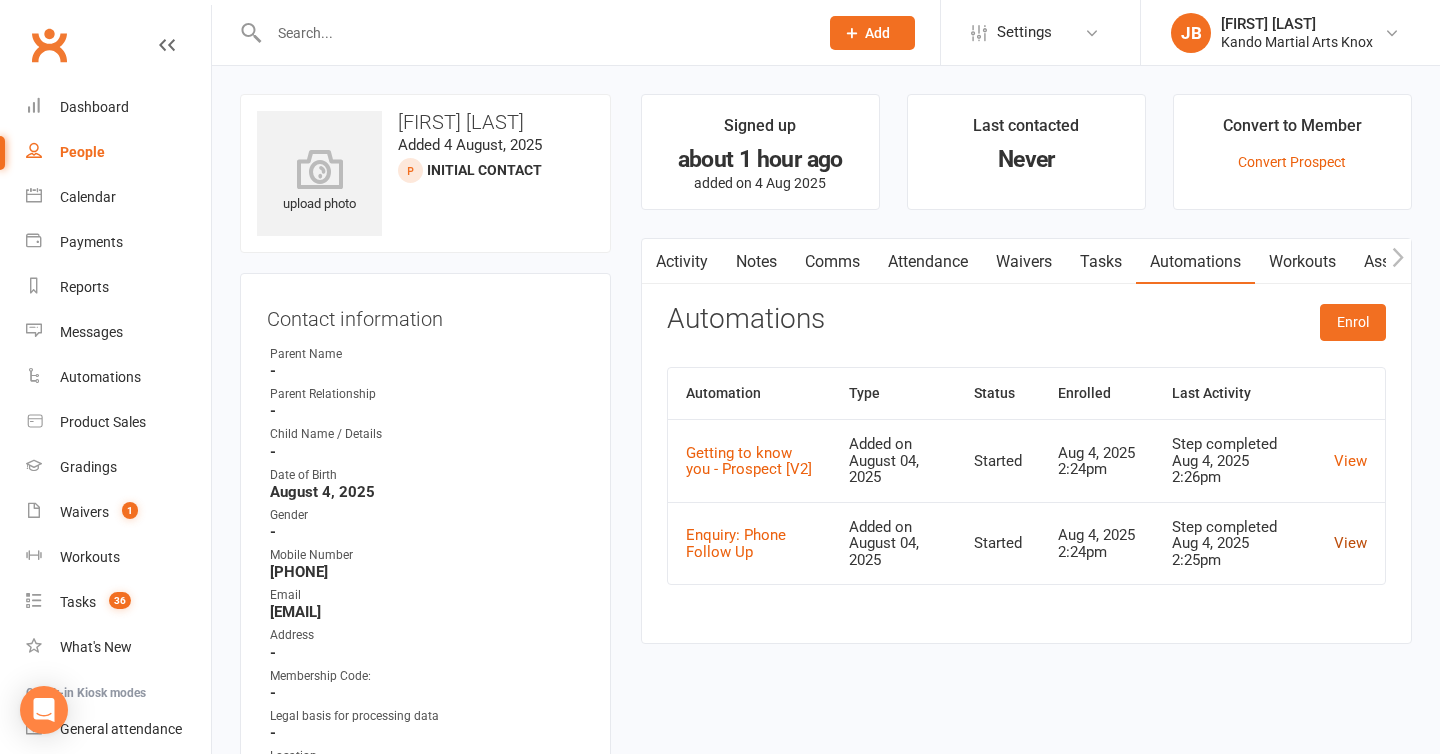 click on "View" at bounding box center [1350, 543] 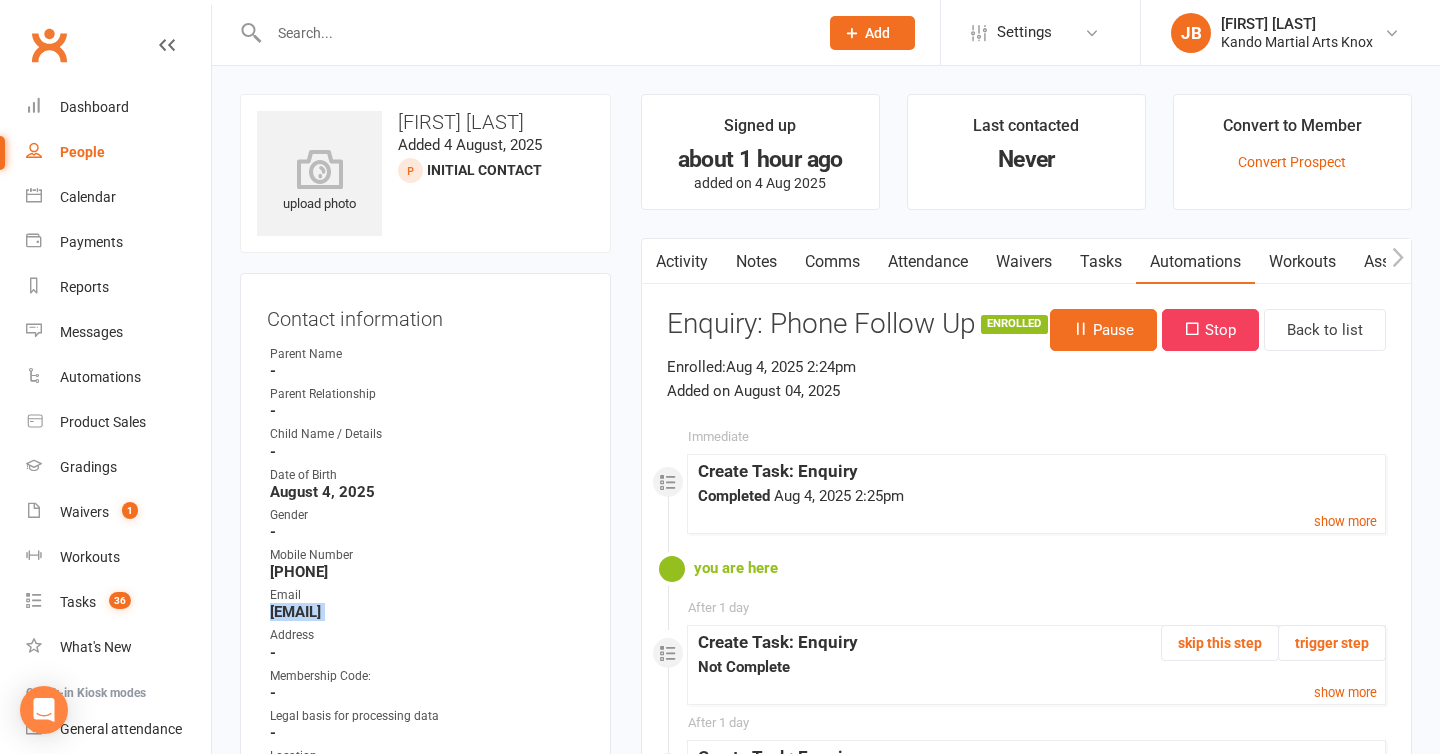 drag, startPoint x: 462, startPoint y: 618, endPoint x: 263, endPoint y: 610, distance: 199.16074 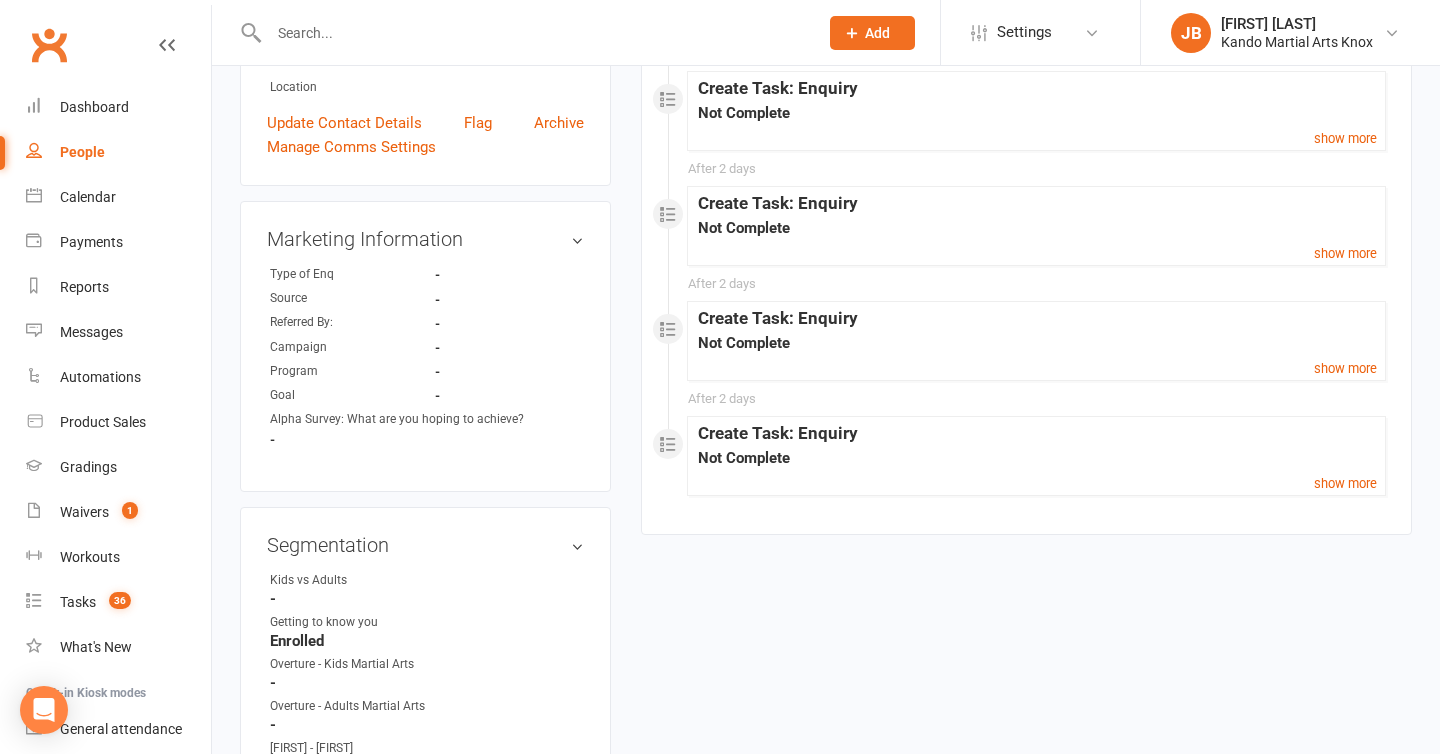 scroll, scrollTop: 600, scrollLeft: 0, axis: vertical 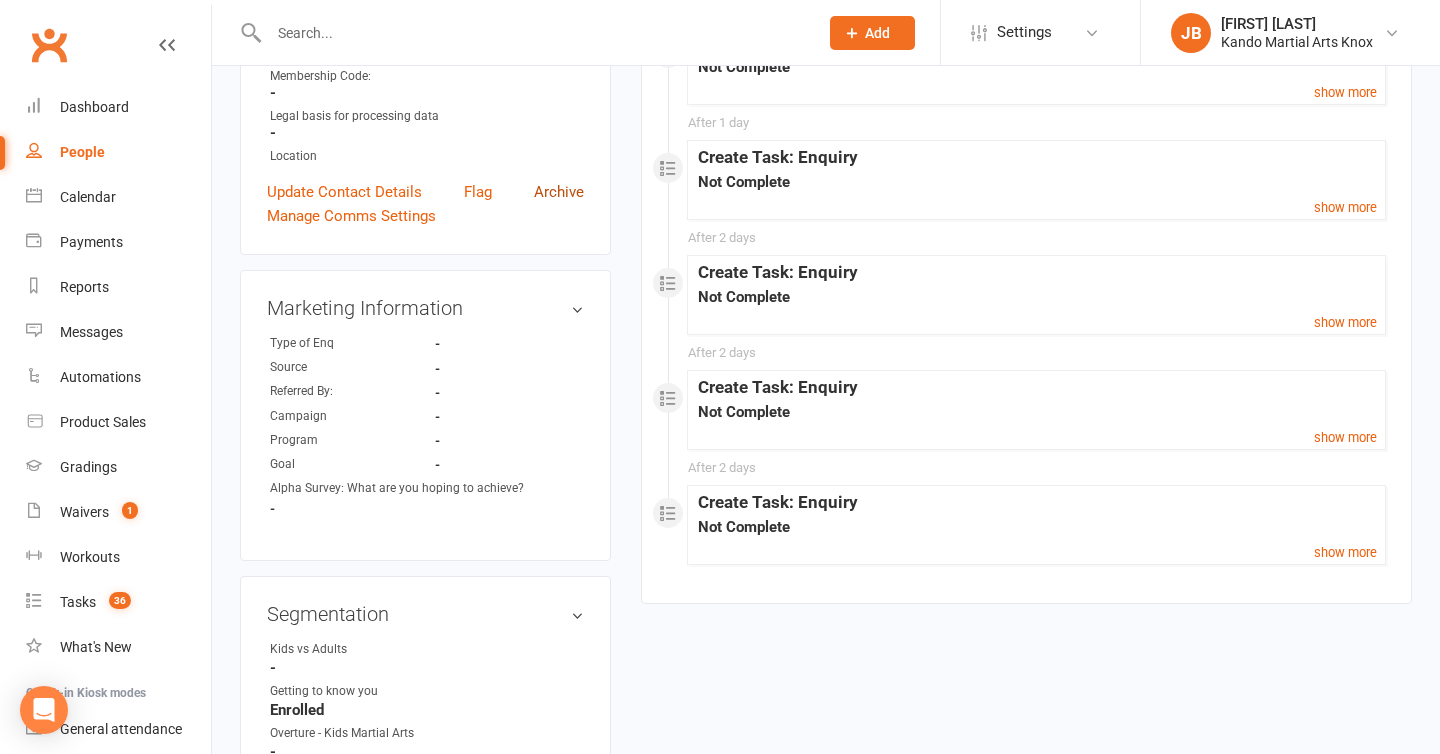 click on "Archive" at bounding box center [559, 192] 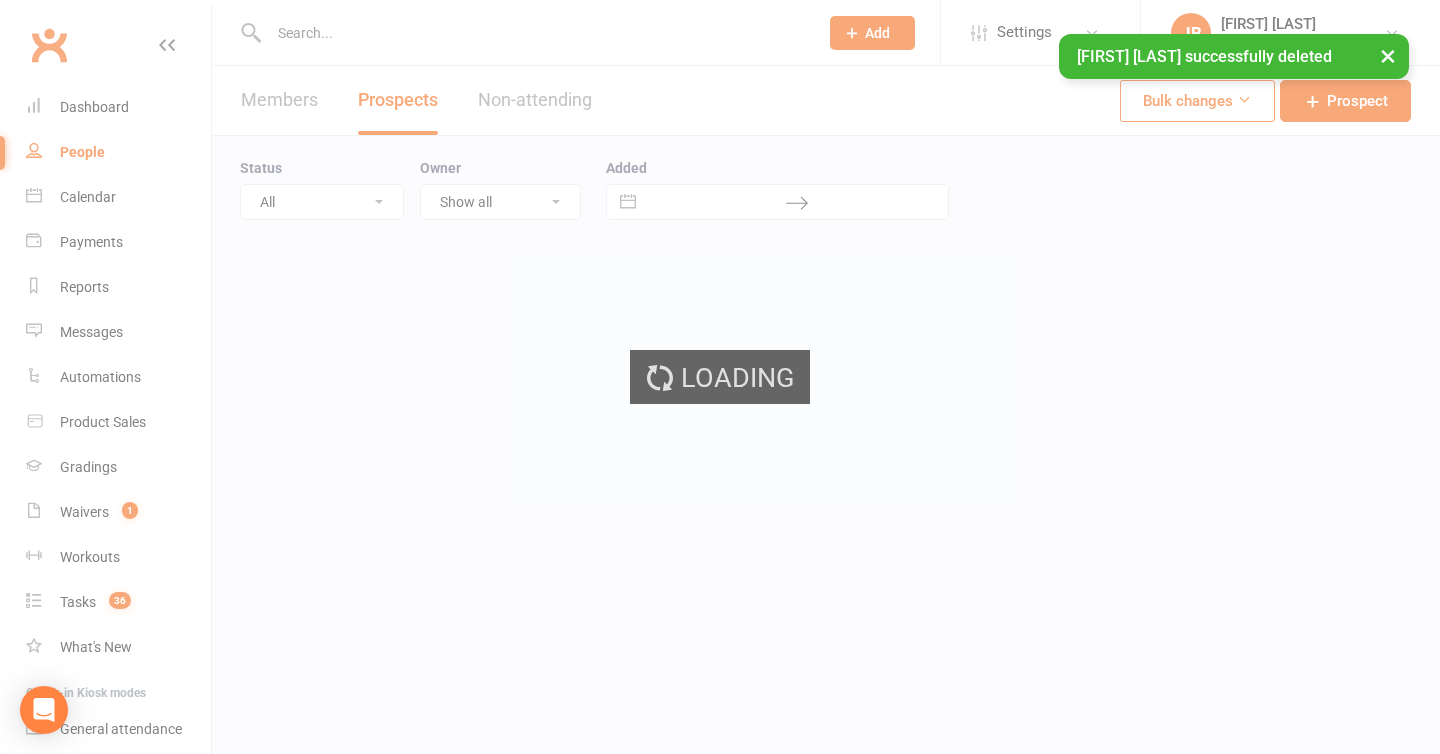 scroll, scrollTop: 0, scrollLeft: 0, axis: both 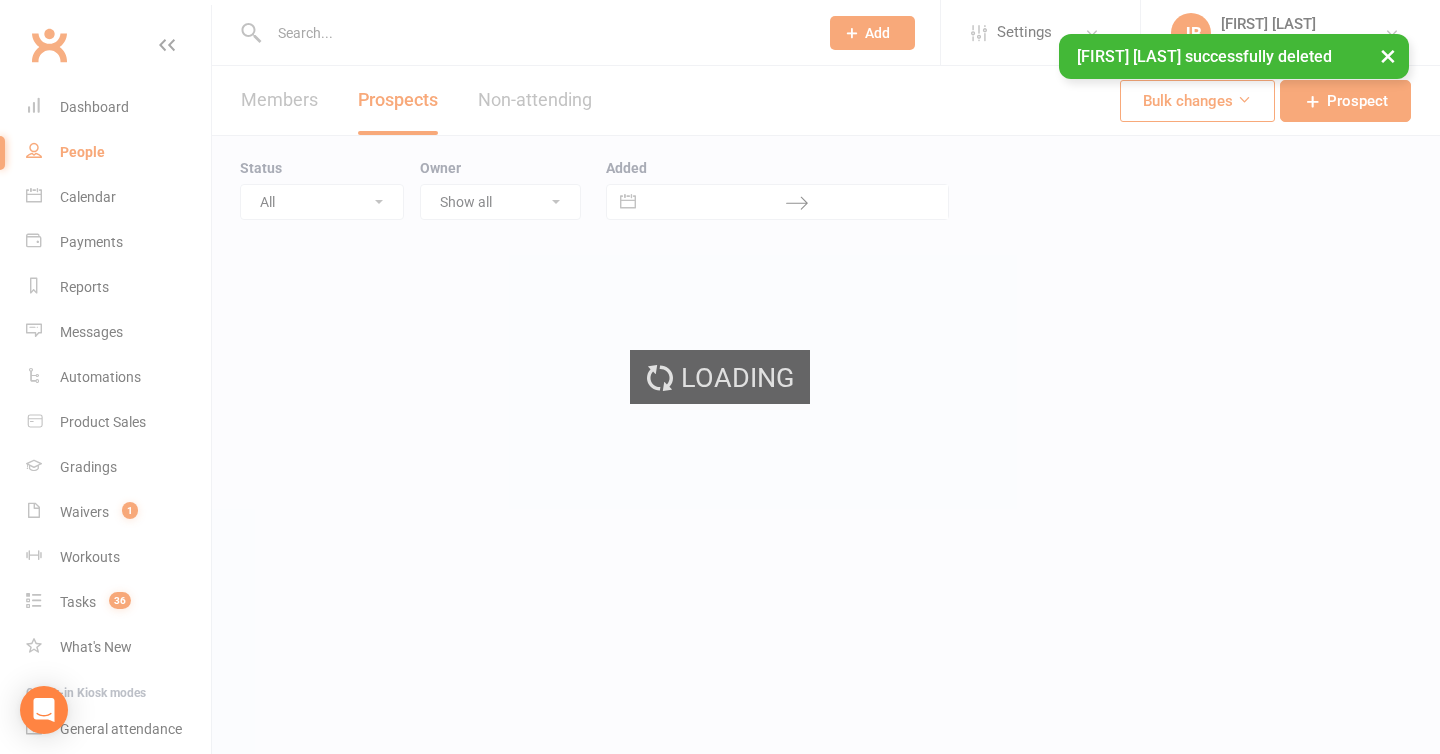 select on "50" 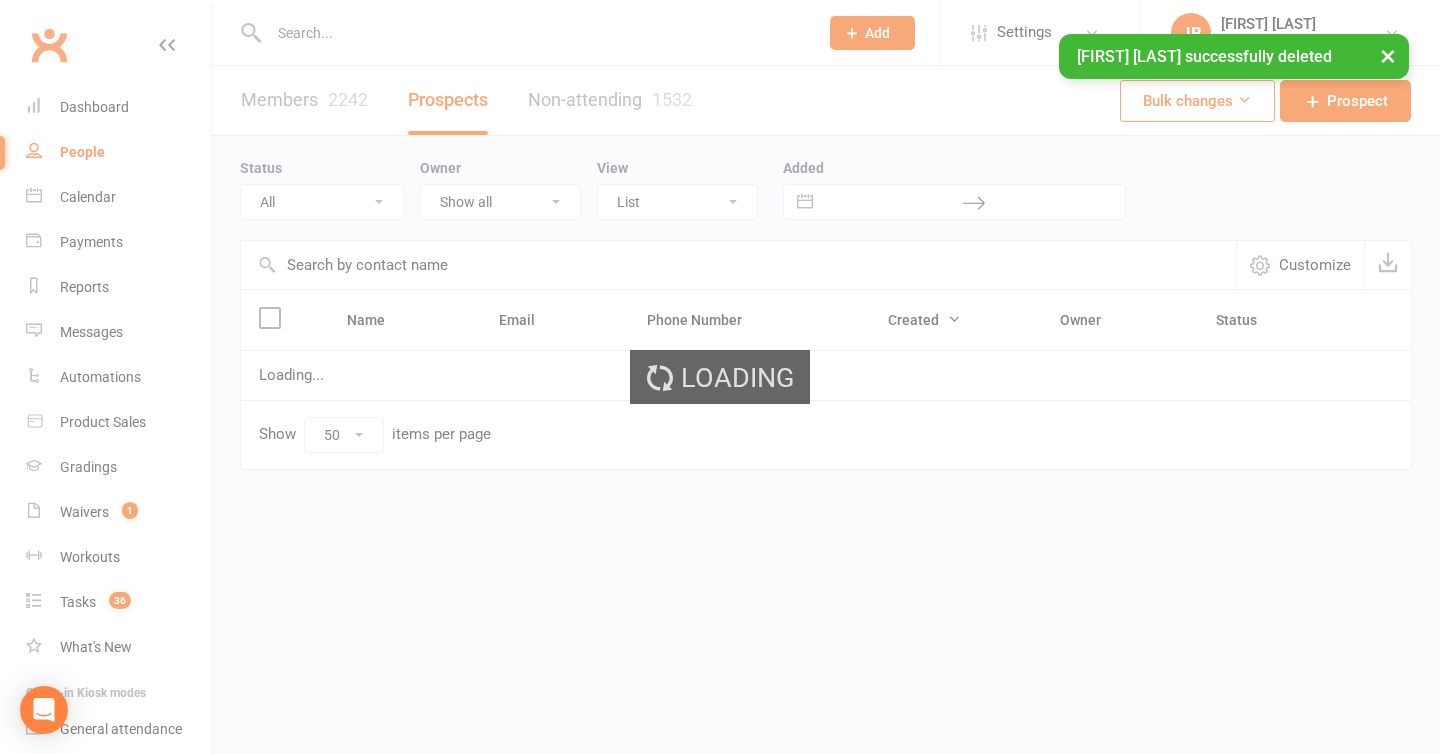 click on "× Brianna Draper successfully deleted" at bounding box center [707, 34] 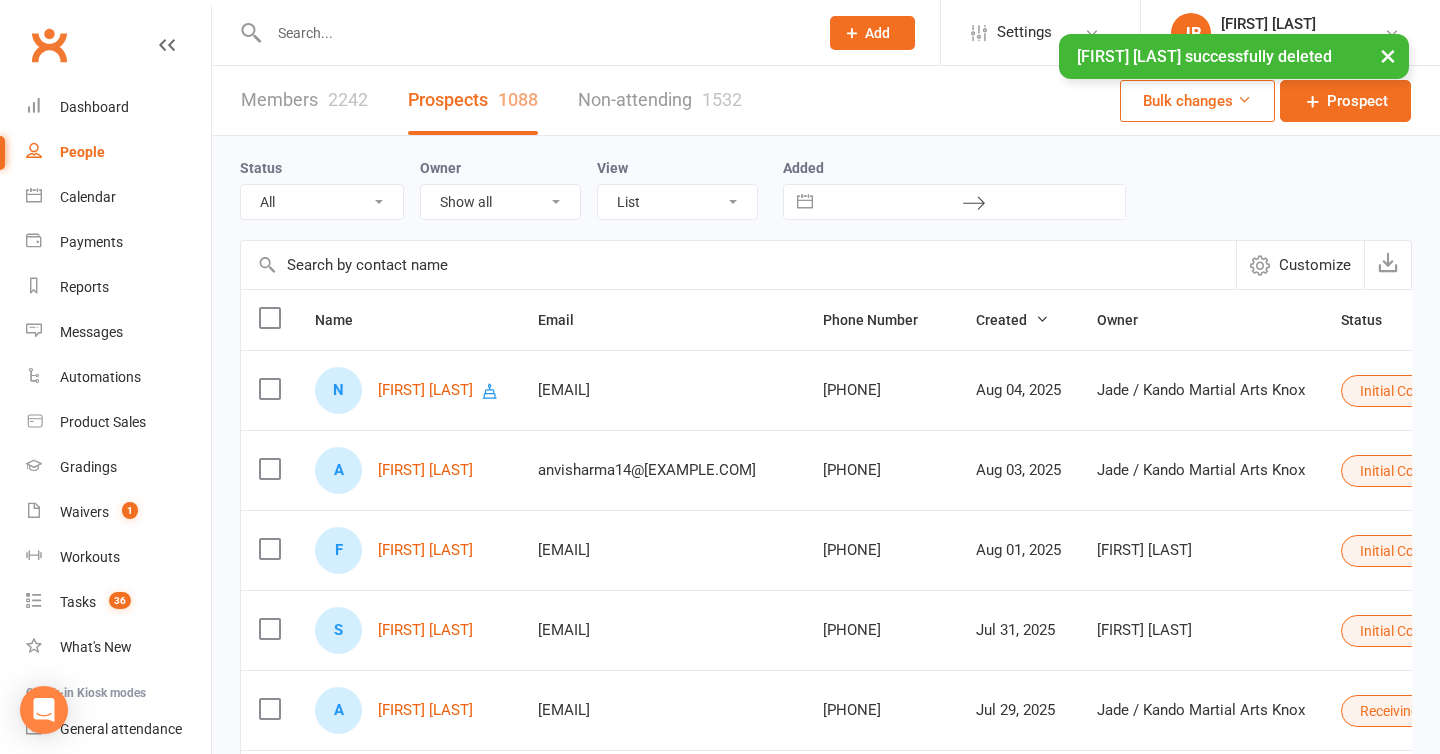click on "× Brianna Draper successfully deleted" at bounding box center (707, 34) 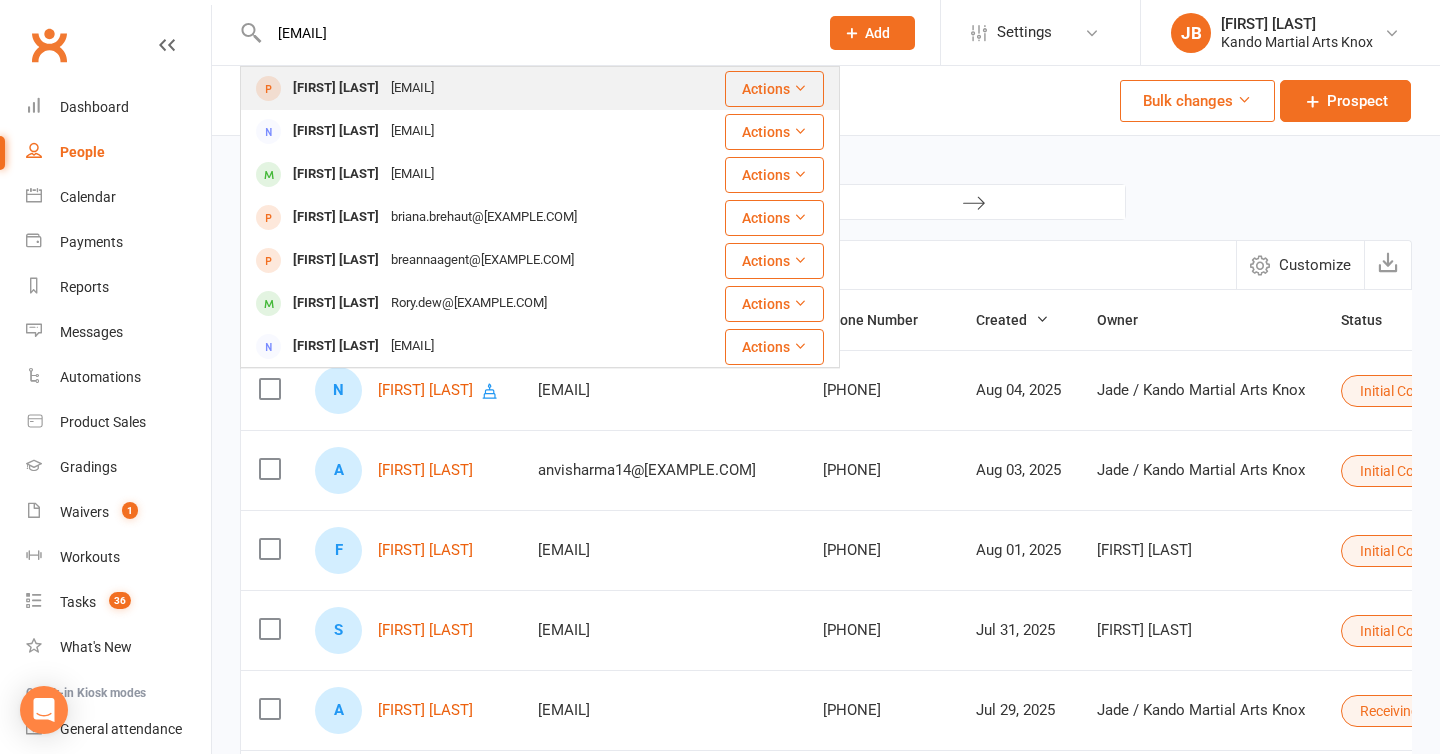 type on "brianna.draper@gmail.com" 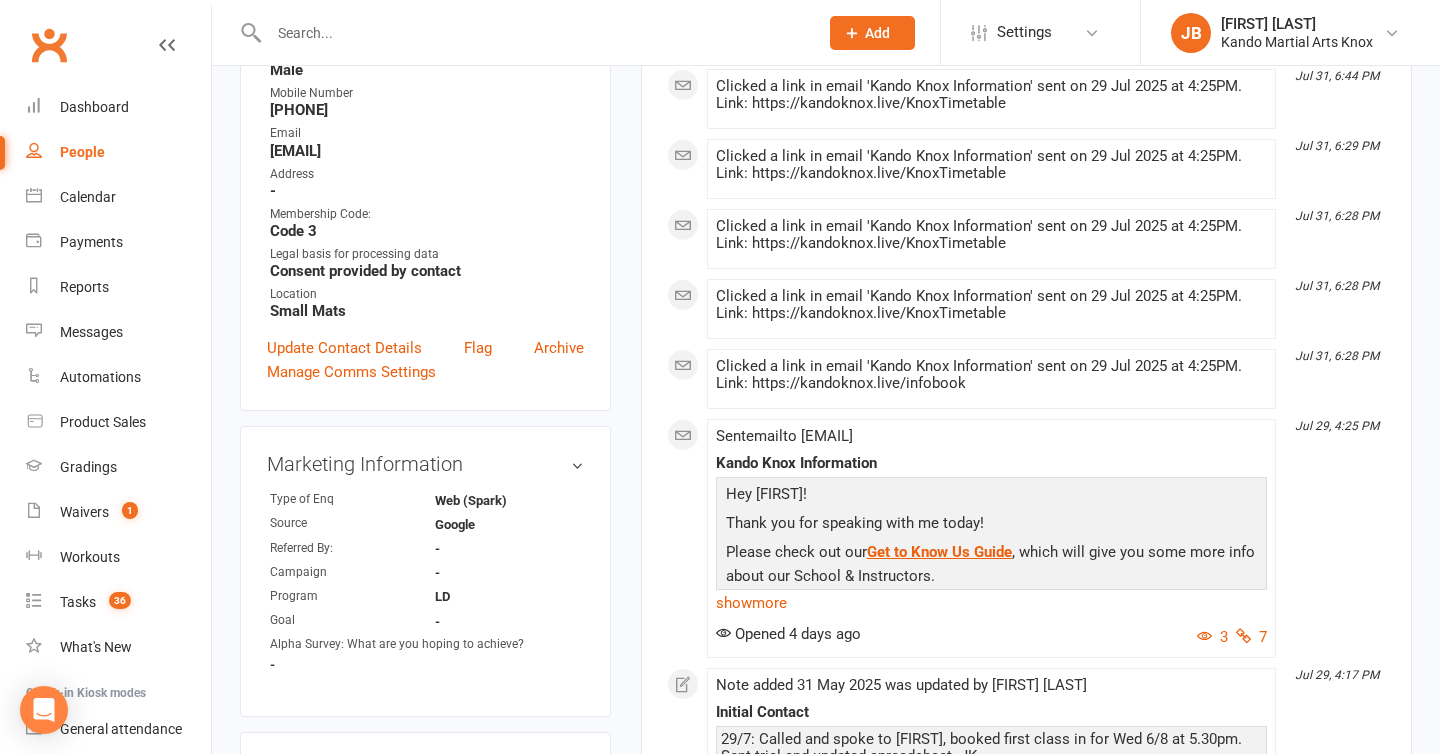 scroll, scrollTop: 507, scrollLeft: 0, axis: vertical 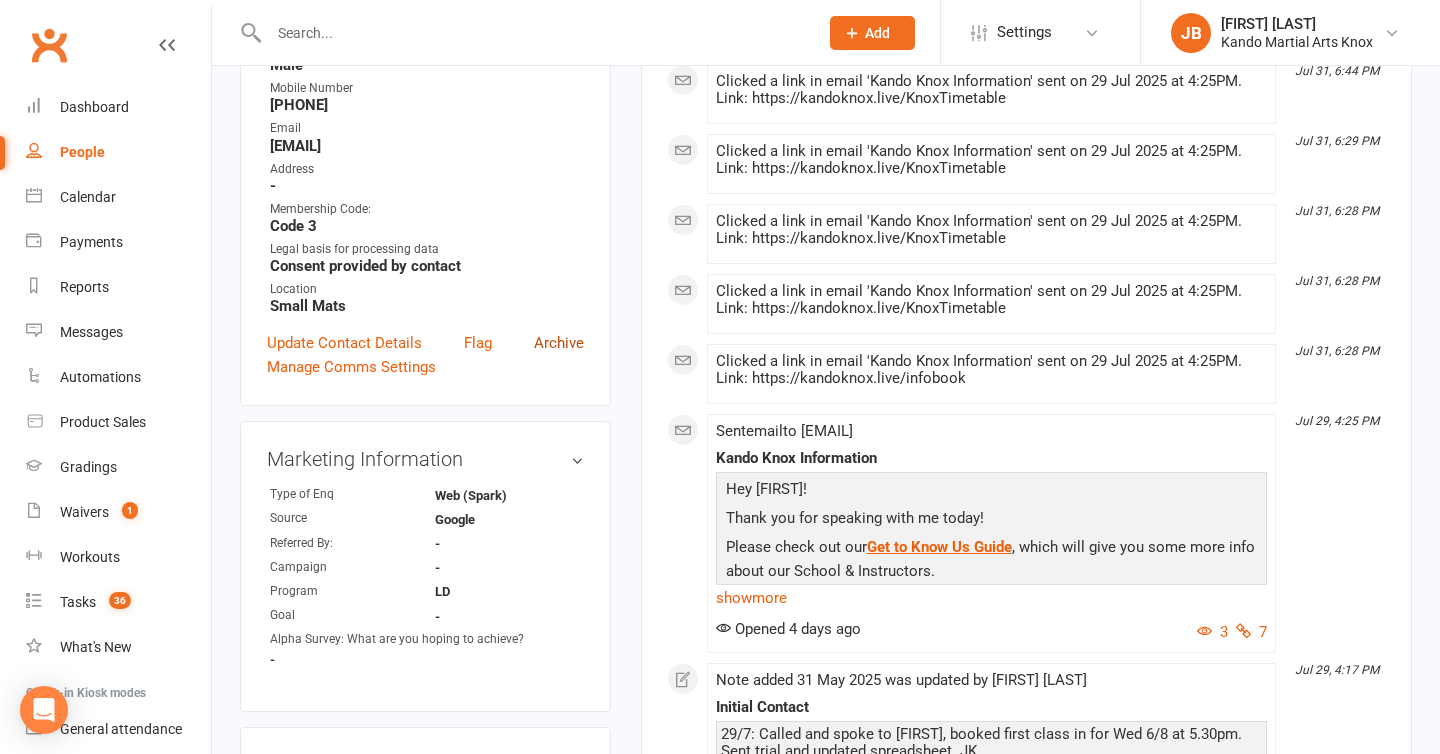 click on "Archive" at bounding box center (559, 343) 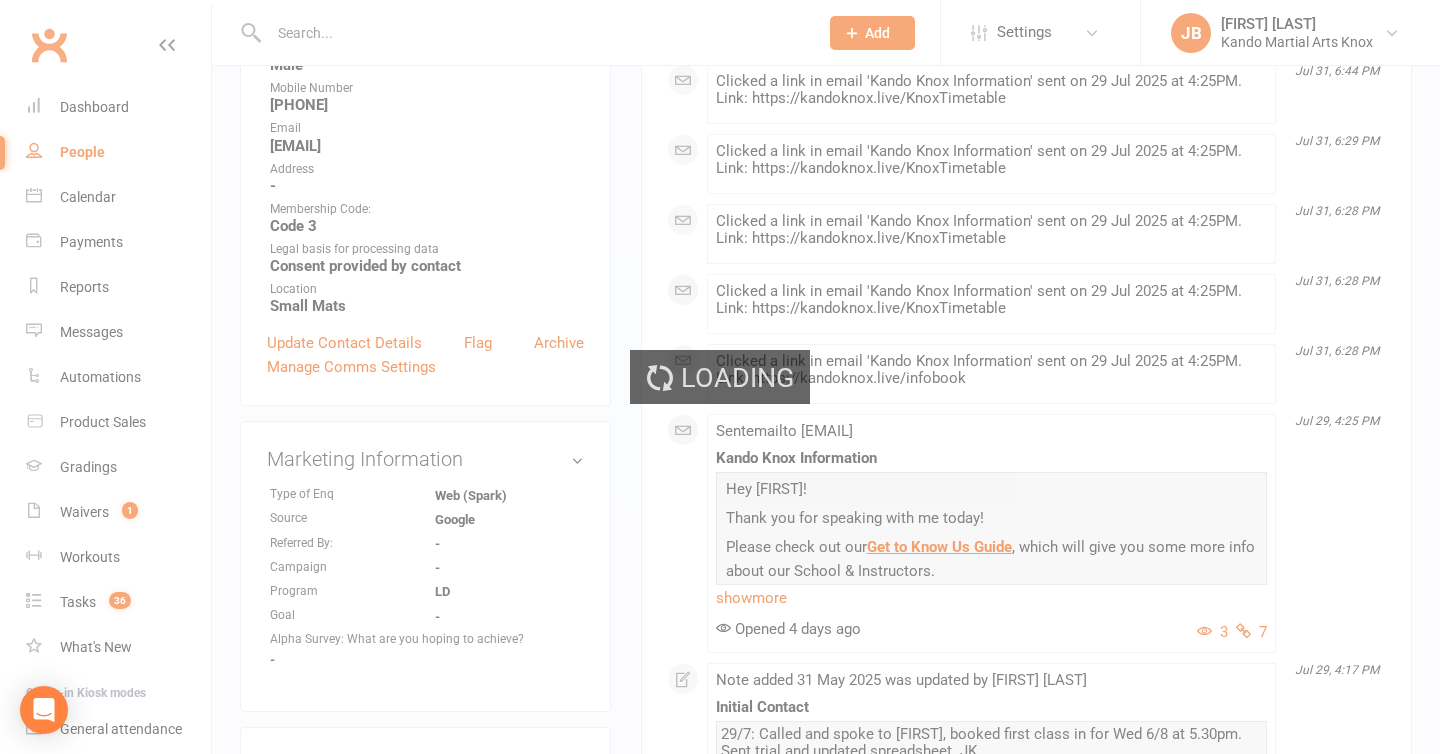 scroll, scrollTop: 0, scrollLeft: 0, axis: both 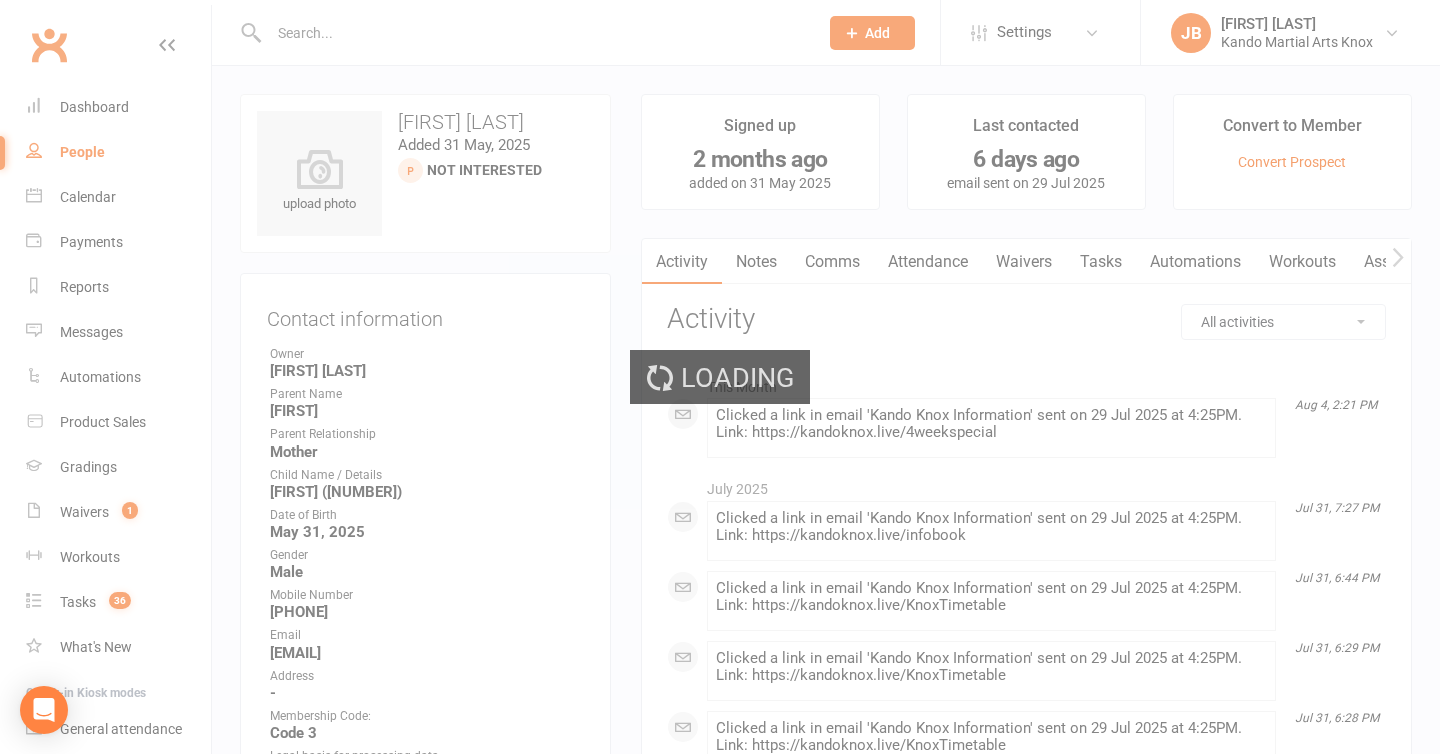 select on "50" 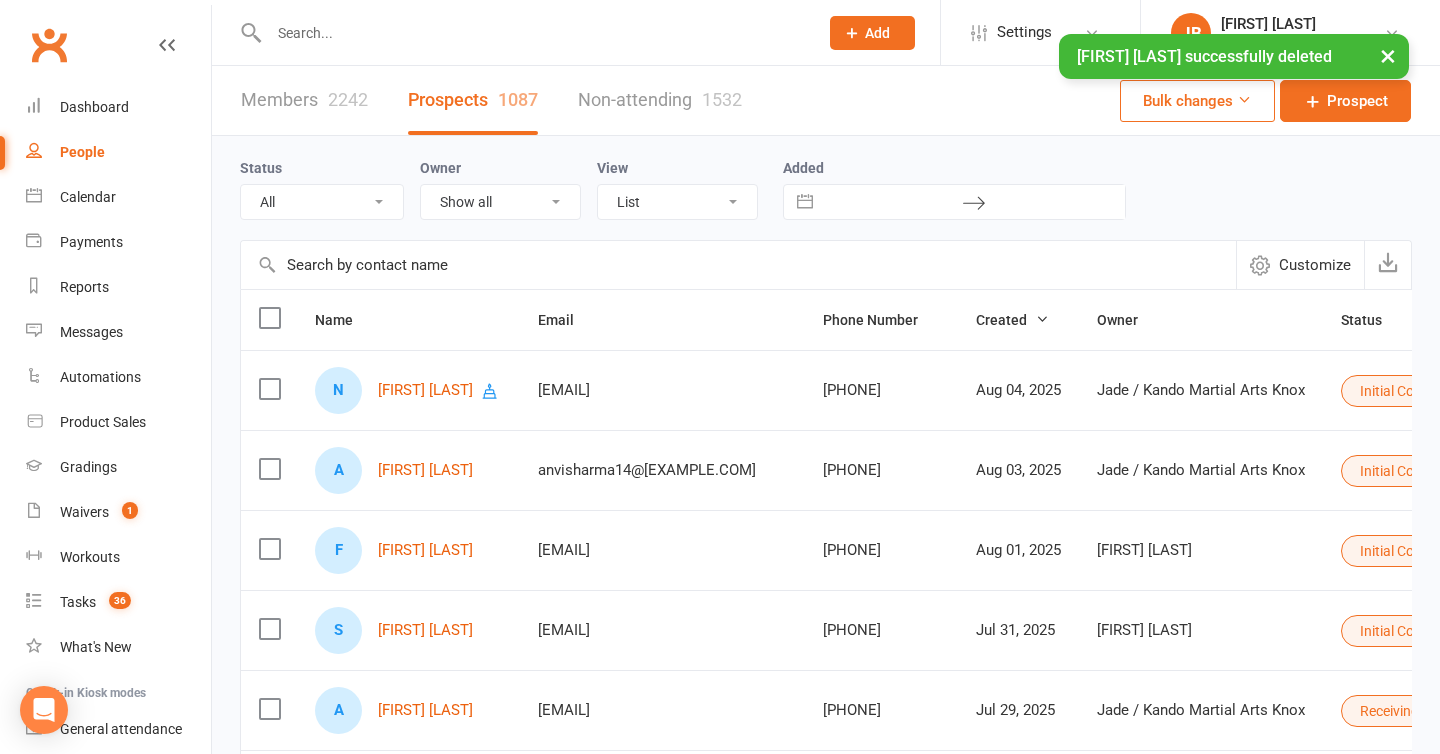 click on "× Brianna Draper successfully deleted" at bounding box center (707, 34) 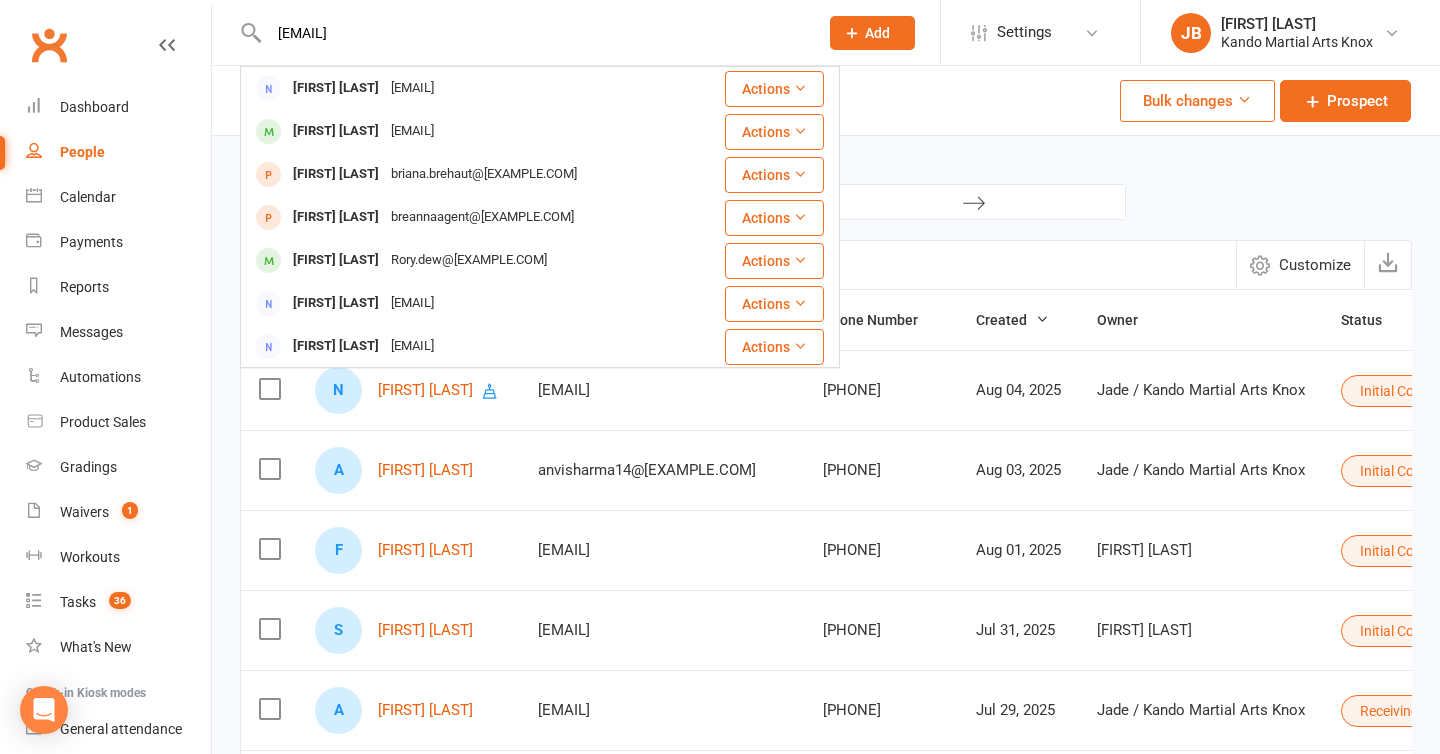 type on "brianna.draper@gmail.com" 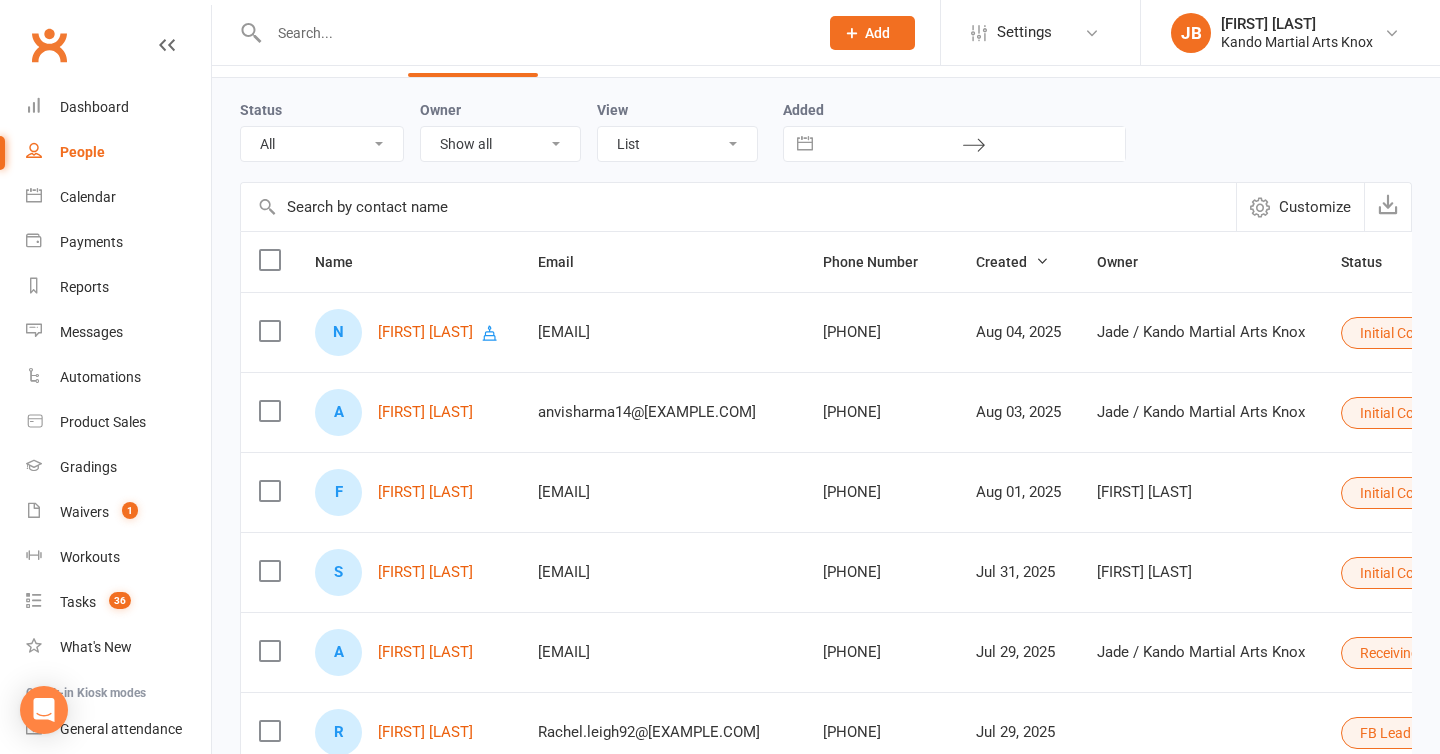 scroll, scrollTop: 71, scrollLeft: 0, axis: vertical 